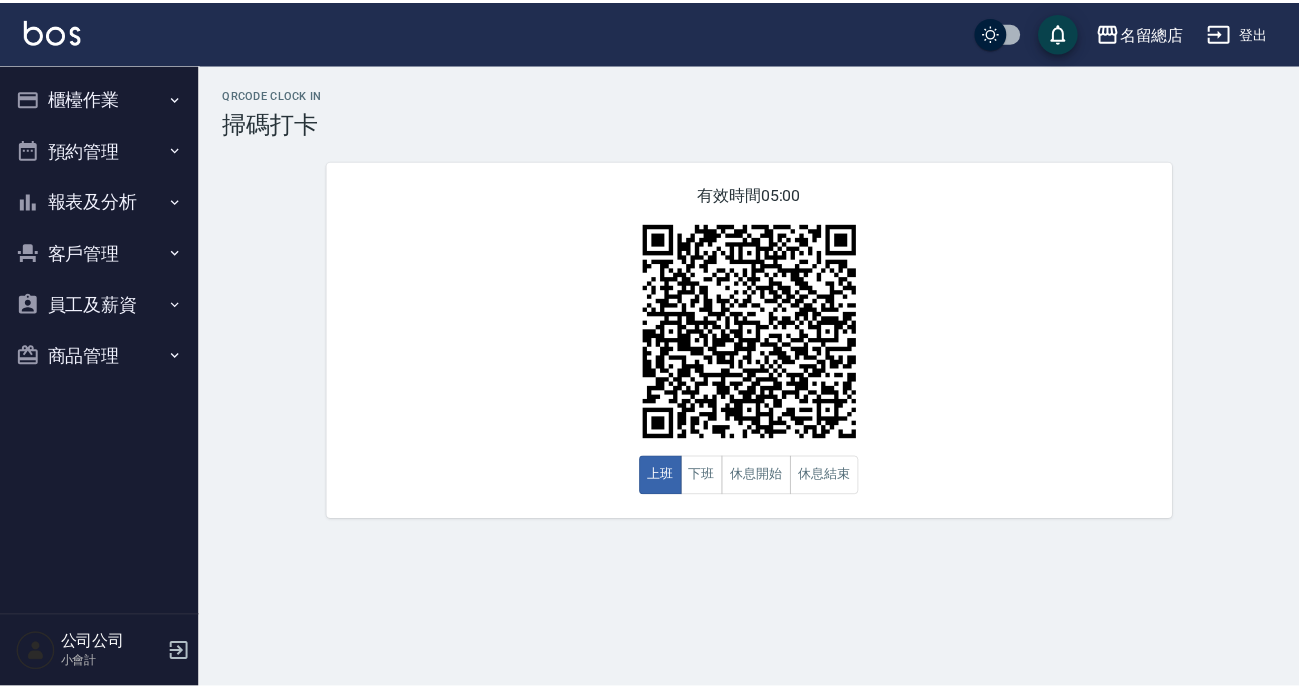scroll, scrollTop: 0, scrollLeft: 0, axis: both 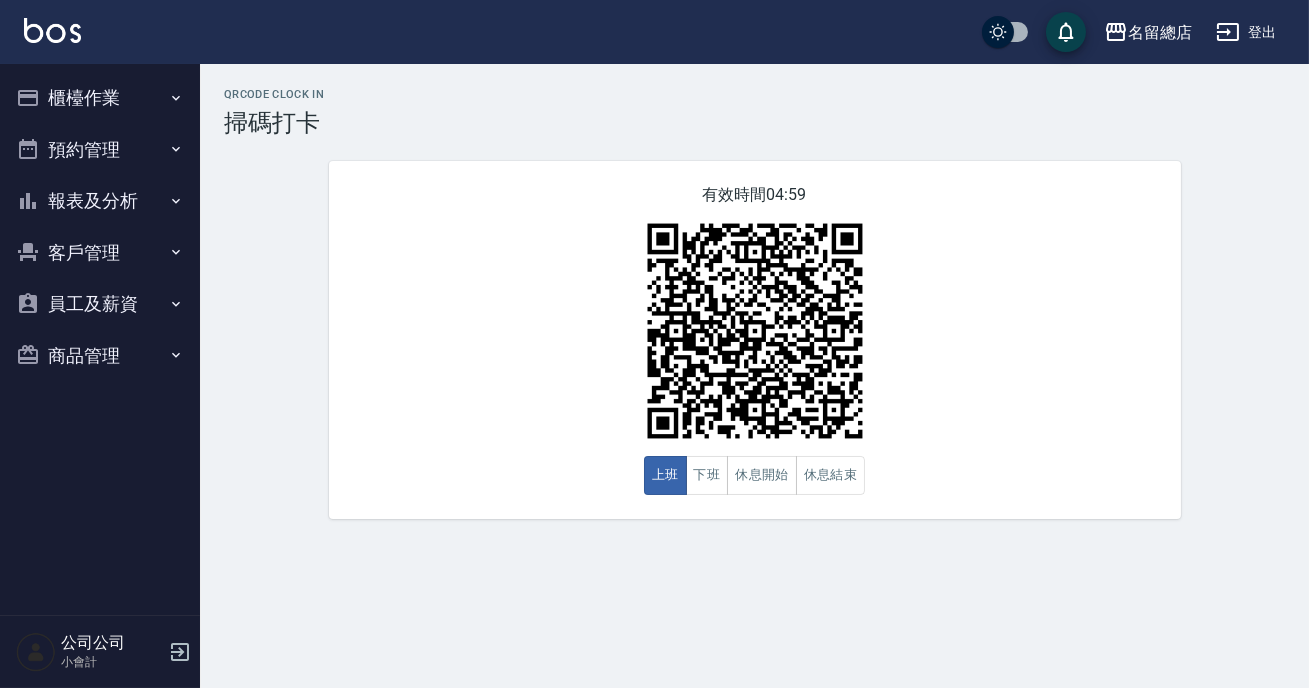 click on "櫃檯作業" at bounding box center (100, 98) 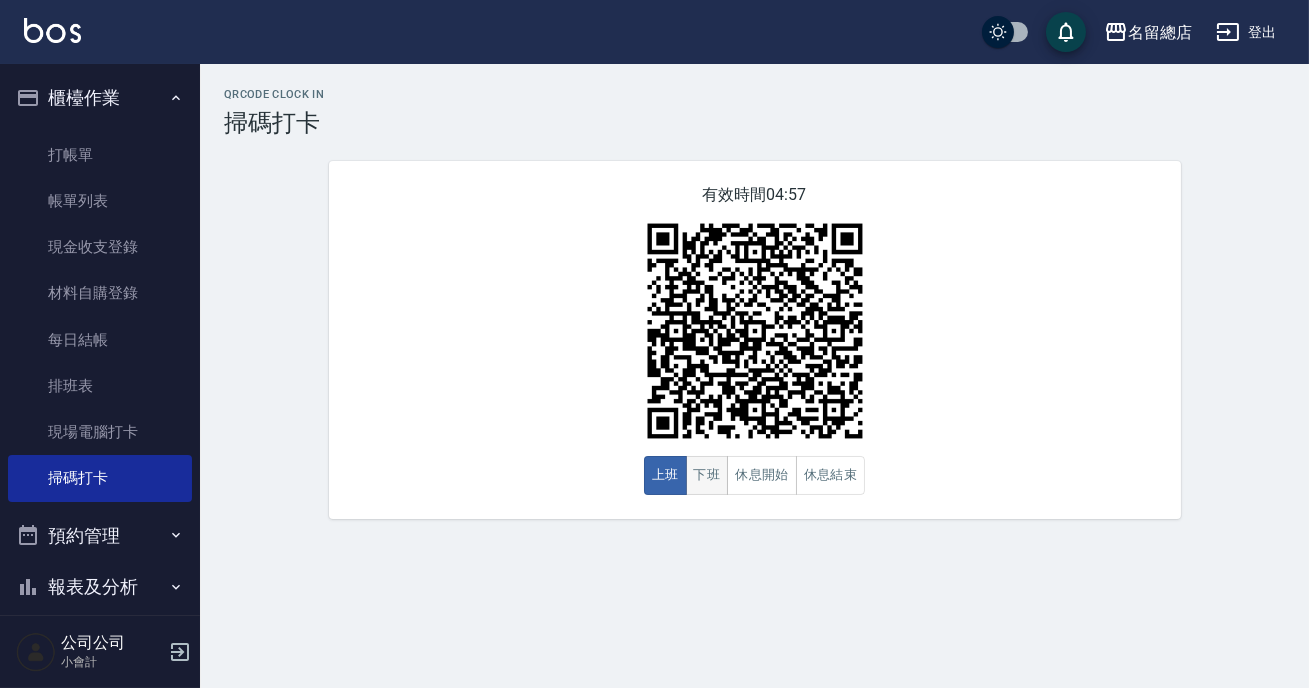 click on "下班" at bounding box center [707, 475] 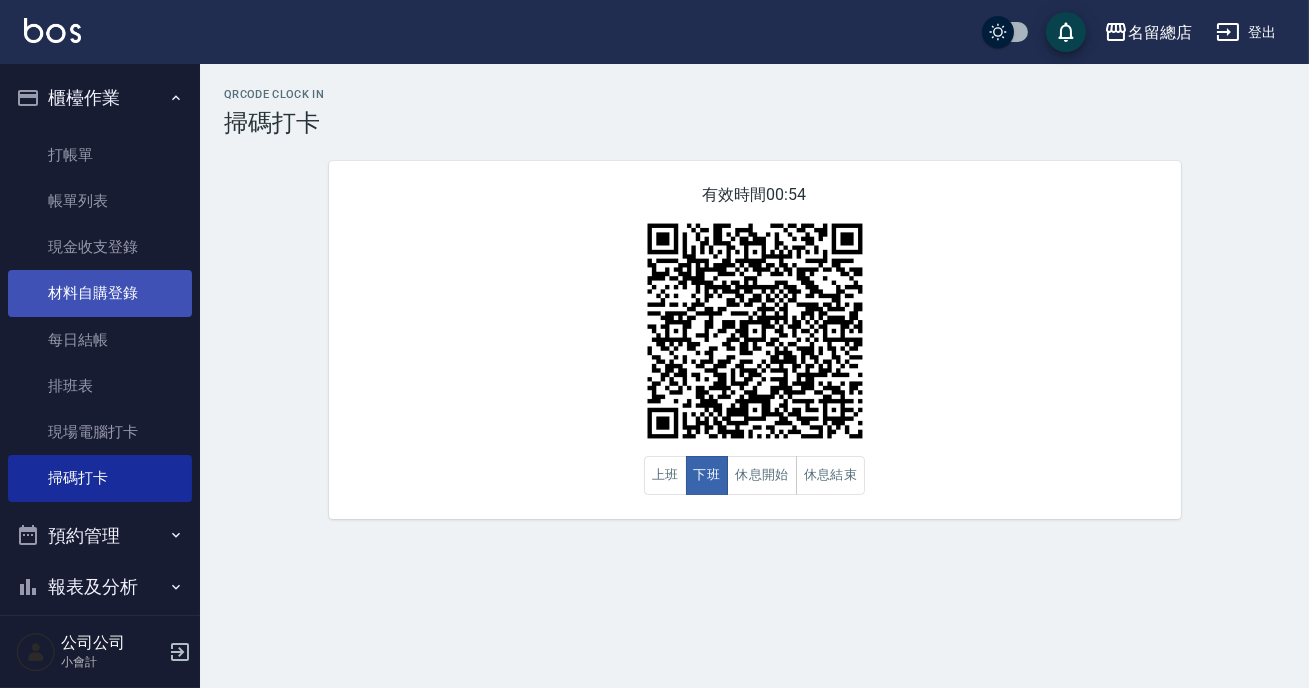click on "材料自購登錄" at bounding box center (100, 293) 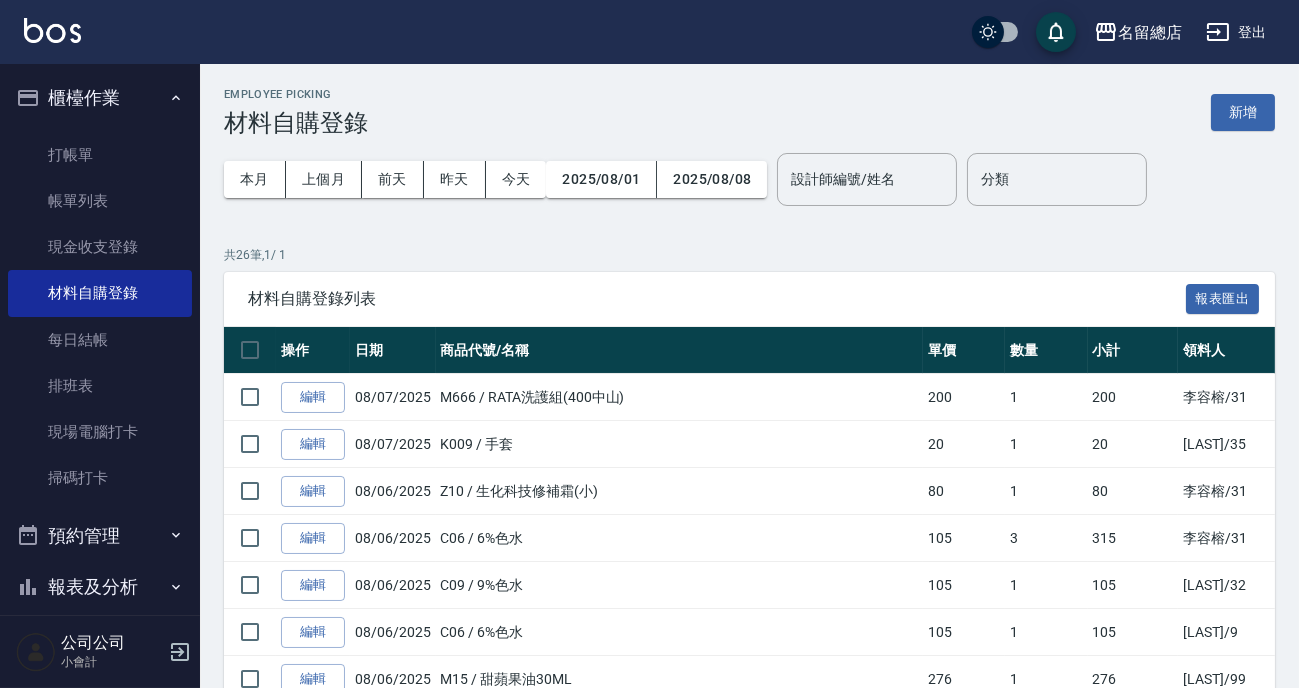 click on "新增" at bounding box center [1243, 112] 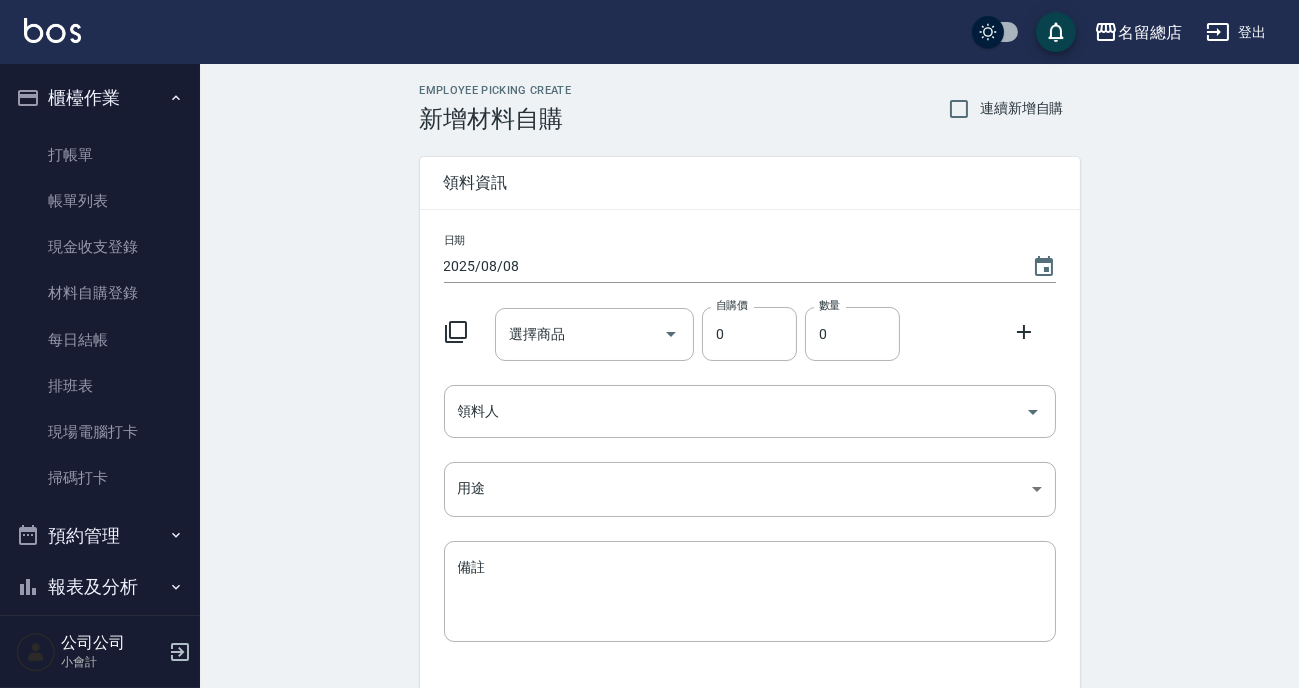 click on "選擇商品 選擇商品" at bounding box center (594, 334) 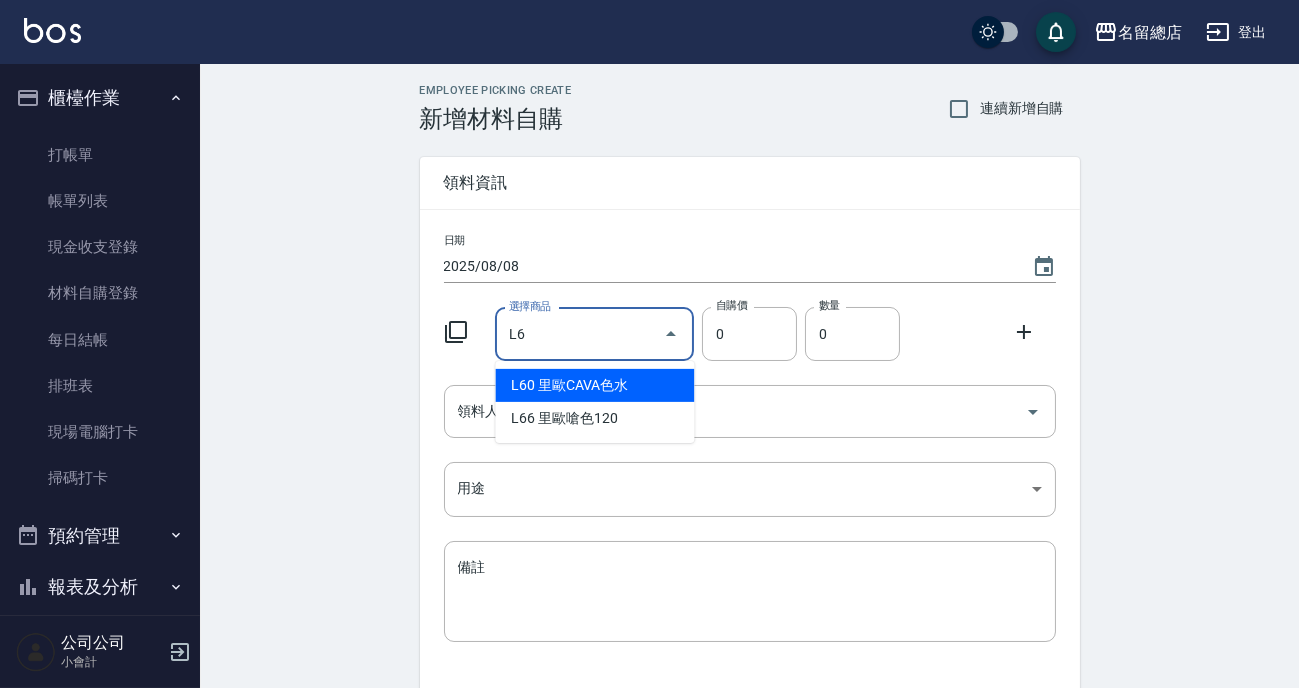 type on "L" 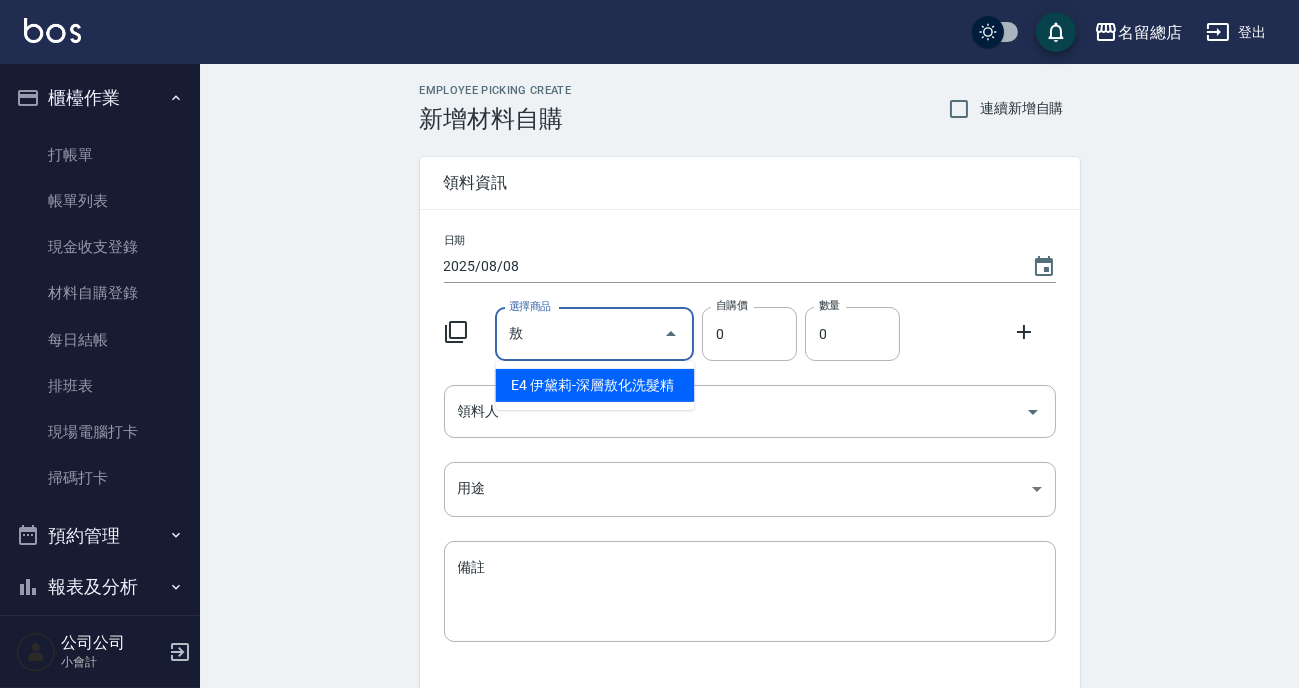 click on "E4 伊黛莉-深層敖化洗髮精" at bounding box center (594, 385) 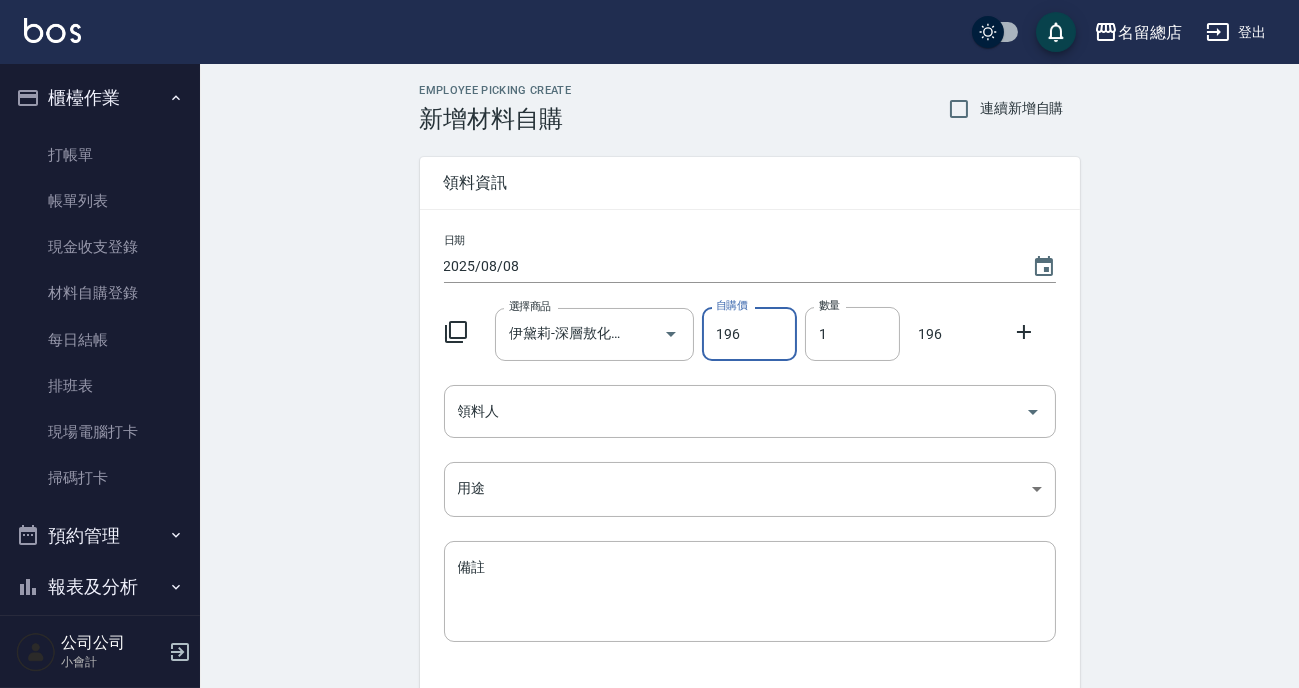 click 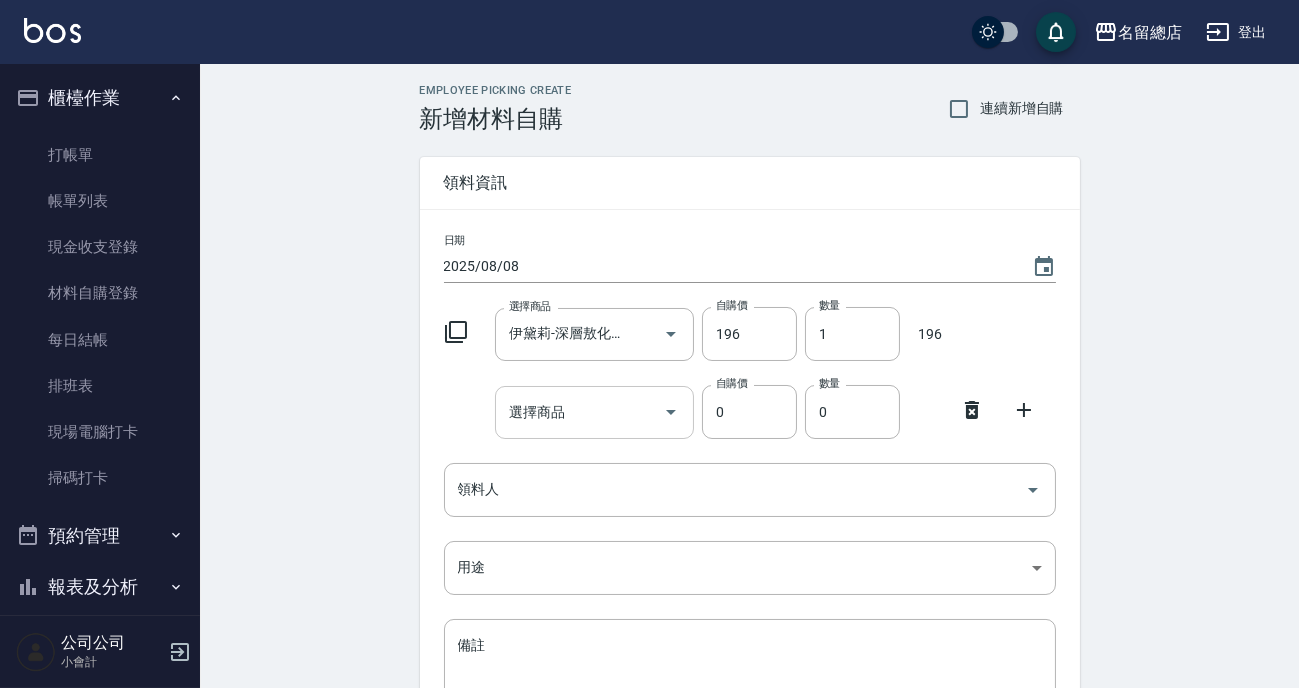 click on "選擇商品" at bounding box center [579, 412] 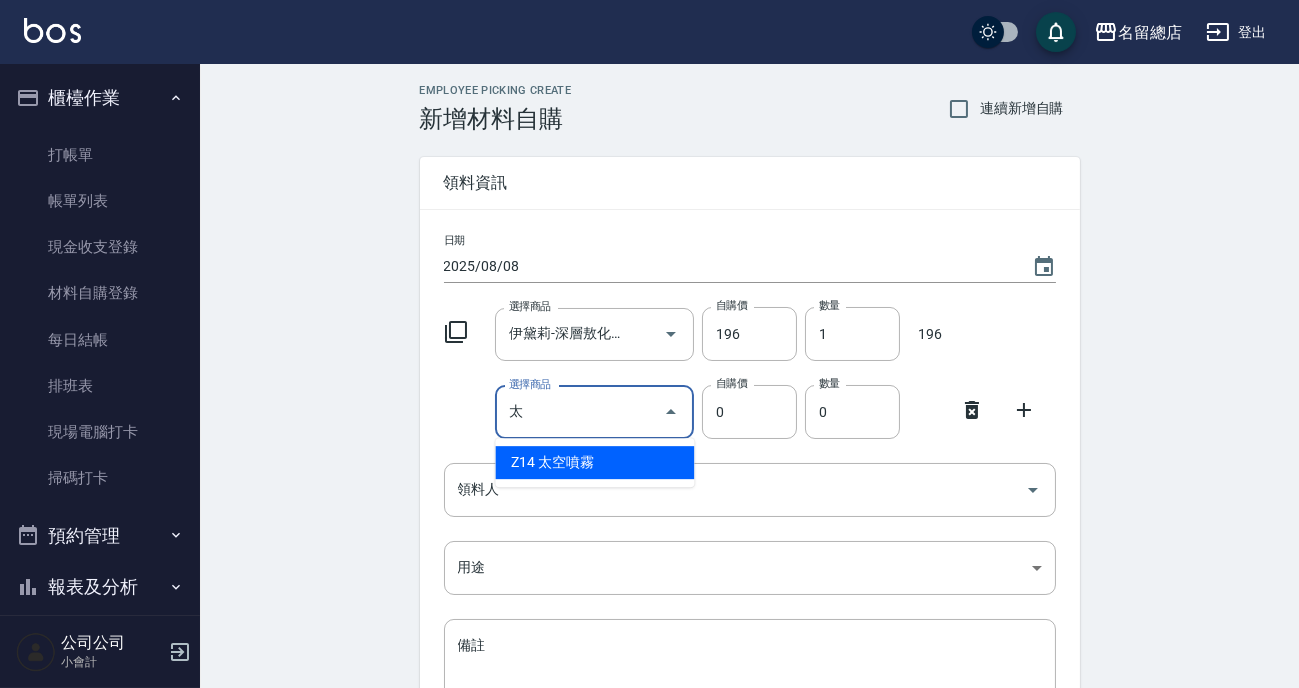 click on "Z14 太空噴霧" at bounding box center [594, 462] 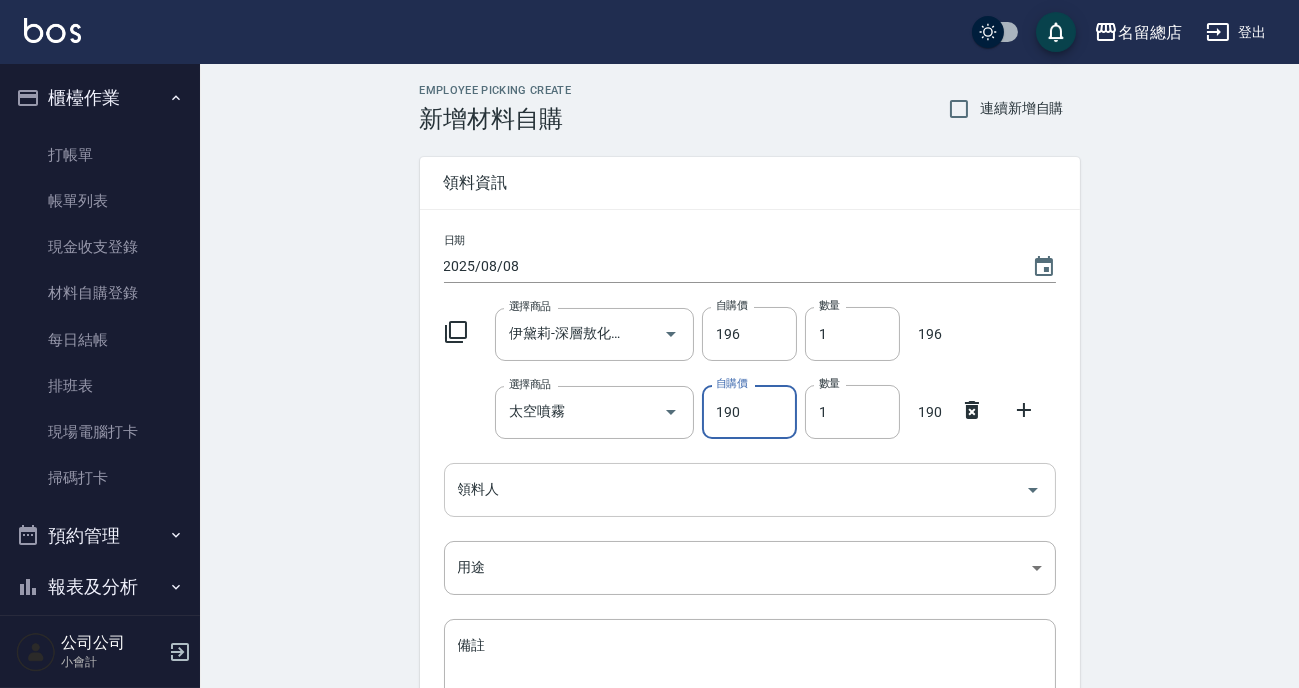 click on "領料人" at bounding box center [735, 489] 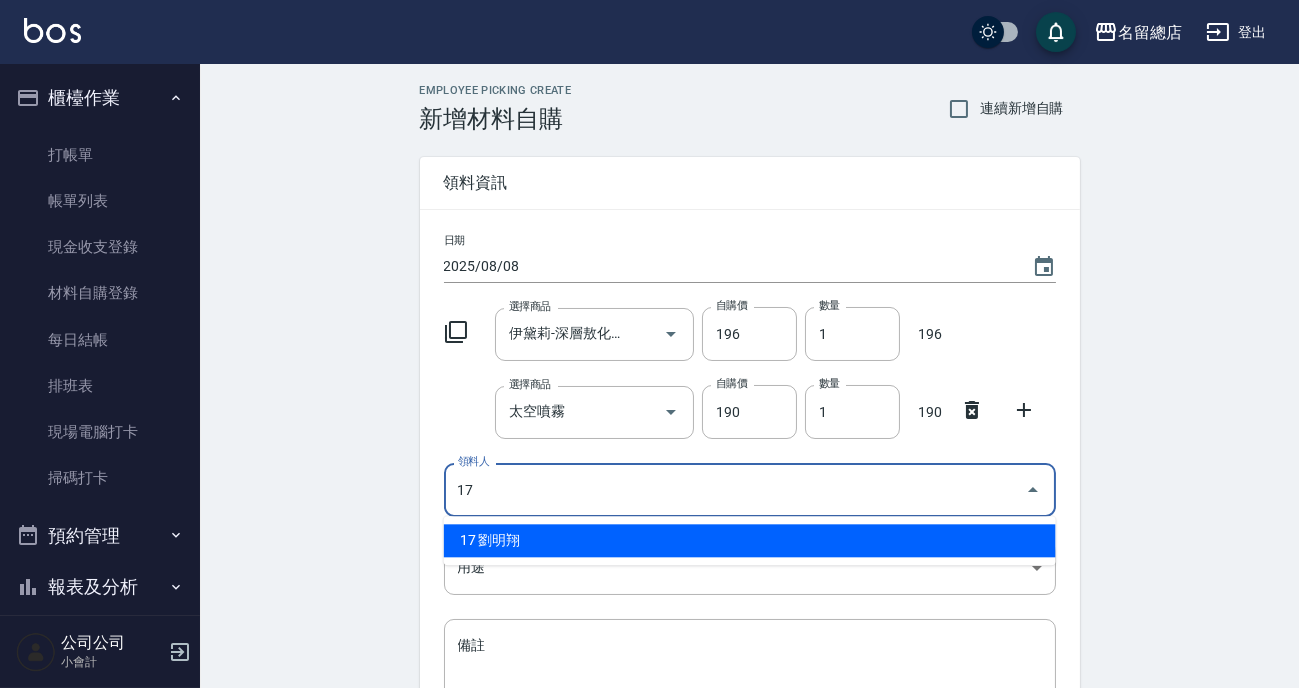 type on "17 劉明翔" 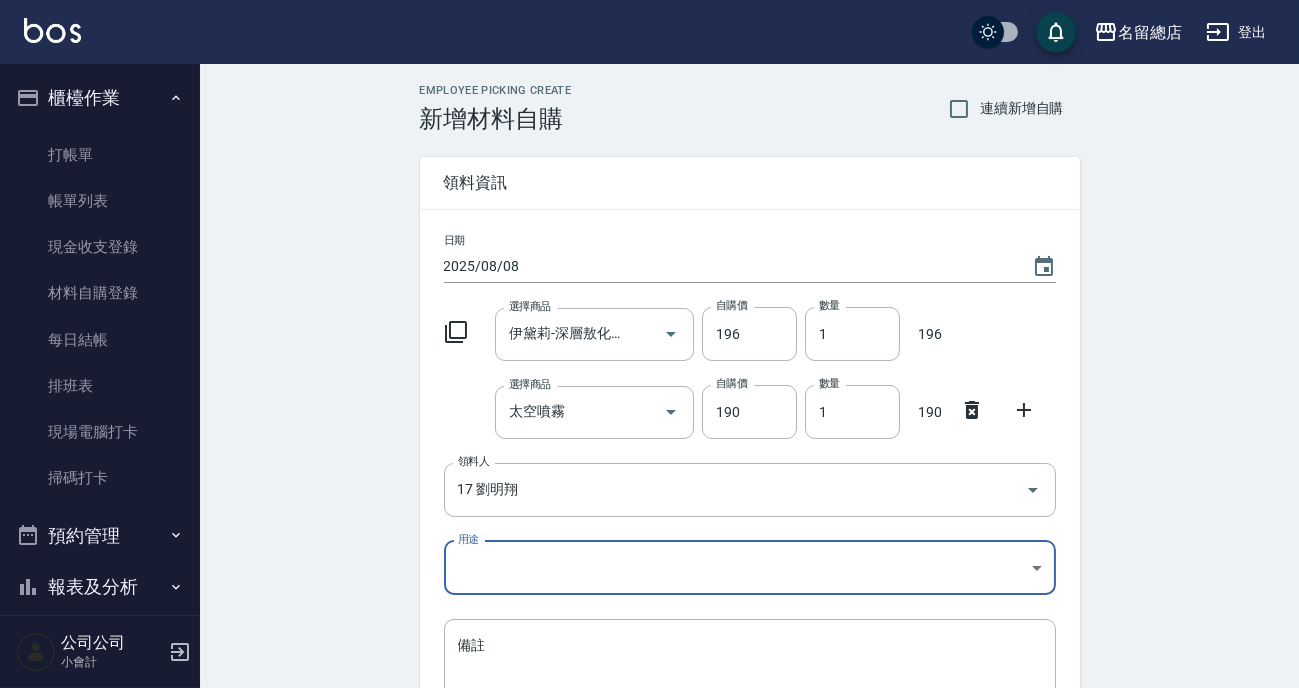 click on "名留總店 登出 櫃檯作業 打帳單 帳單列表 現金收支登錄 材料自購登錄 每日結帳 排班表 現場電腦打卡 掃碼打卡 預約管理 預約管理 單日預約紀錄 單週預約紀錄 報表及分析 報表目錄 店家區間累計表 店家日報表 互助日報表 互助排行榜 設計師日報表 客戶管理 客戶列表 卡券管理 入金管理 員工及薪資 員工列表 商品管理 商品列表 公司公司 小會計 Employee Picking Create 新增材料自購 連續新增自購 領料資訊 日期 2025/08/08 選擇商品 伊黛莉-深層敖化洗髮精 選擇商品 自購價 196 自購價 數量 1 數量 196 選擇商品 太空噴霧 選擇商品 自購價 190 自購價 數量 1 數量 190 領料人 17 劉明翔 領料人 用途 ​ 用途 備註 x 備註 合計： 386 新增" at bounding box center [649, 451] 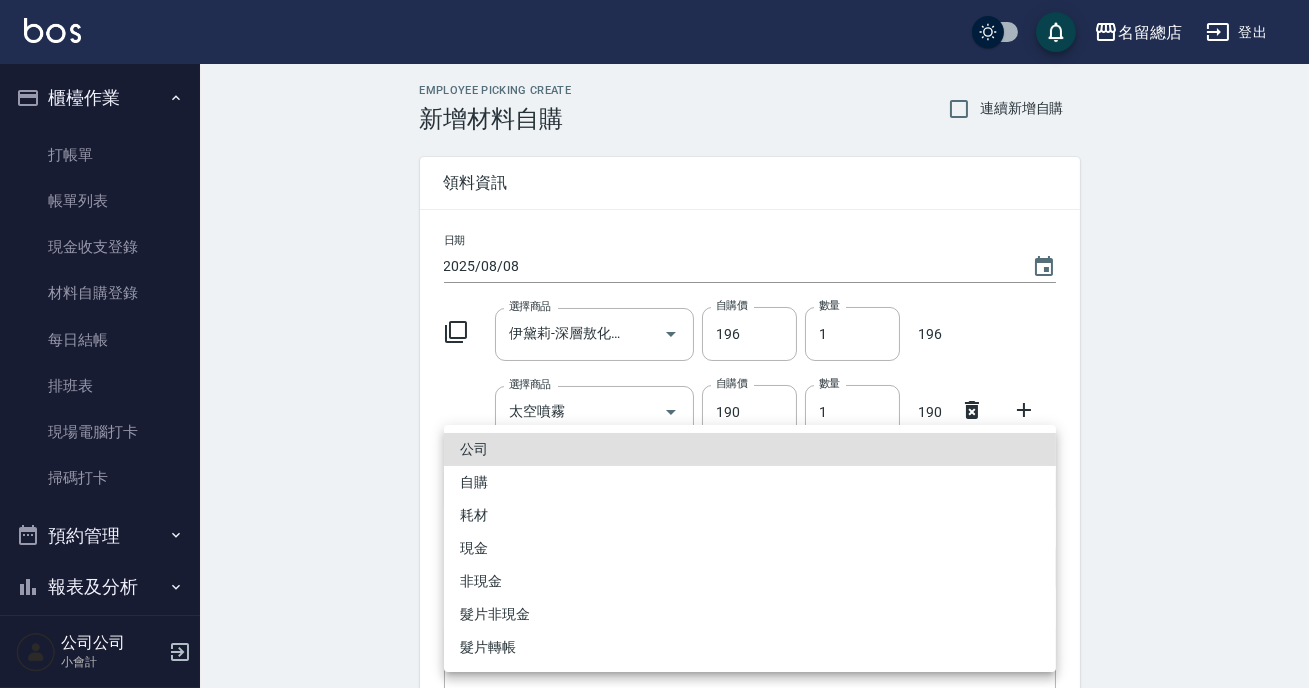 click on "自購" at bounding box center [750, 482] 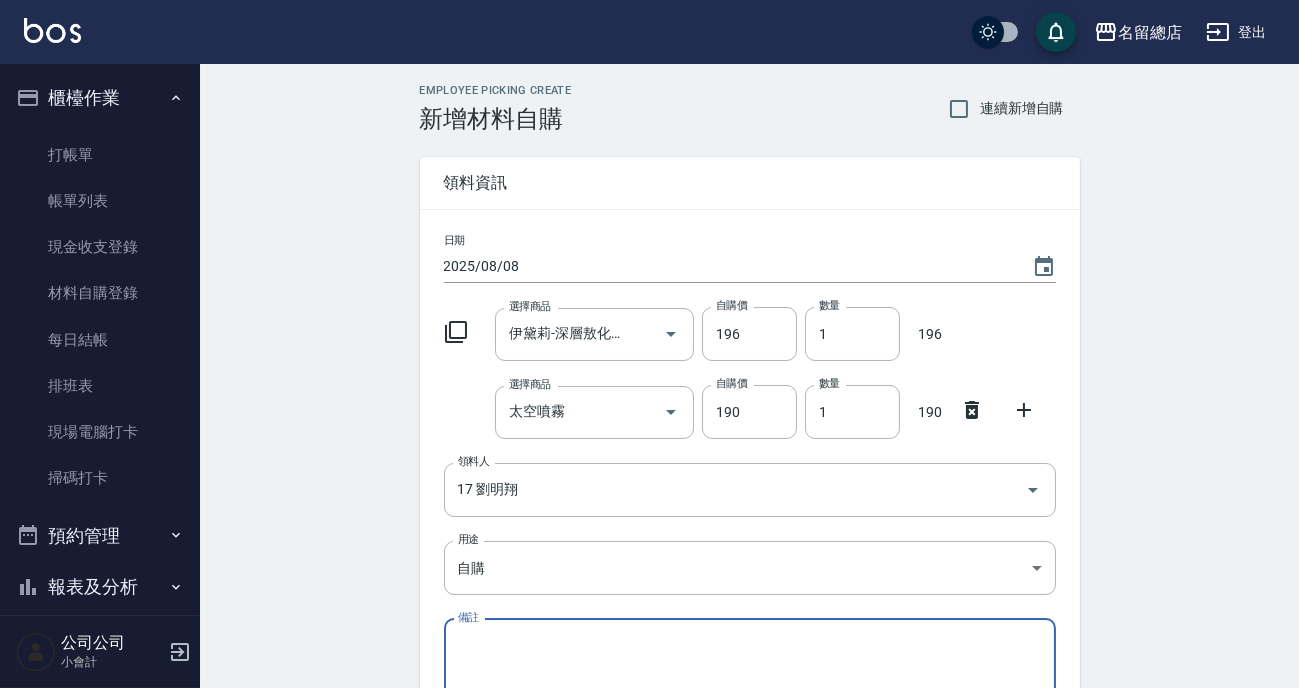 click on "Employee Picking Create 新增材料自購 連續新增自購 領料資訊 日期 2025/08/08 選擇商品 伊黛莉-深層敖化洗髮精 選擇商品 自購價 196 自購價 數量 1 數量 196 選擇商品 太空噴霧 選擇商品 自購價 190 自購價 數量 1 數量 190 領料人 17 劉明翔 領料人 用途 自購 自購 用途 備註 x 備註 合計： 386 新增" at bounding box center (749, 483) 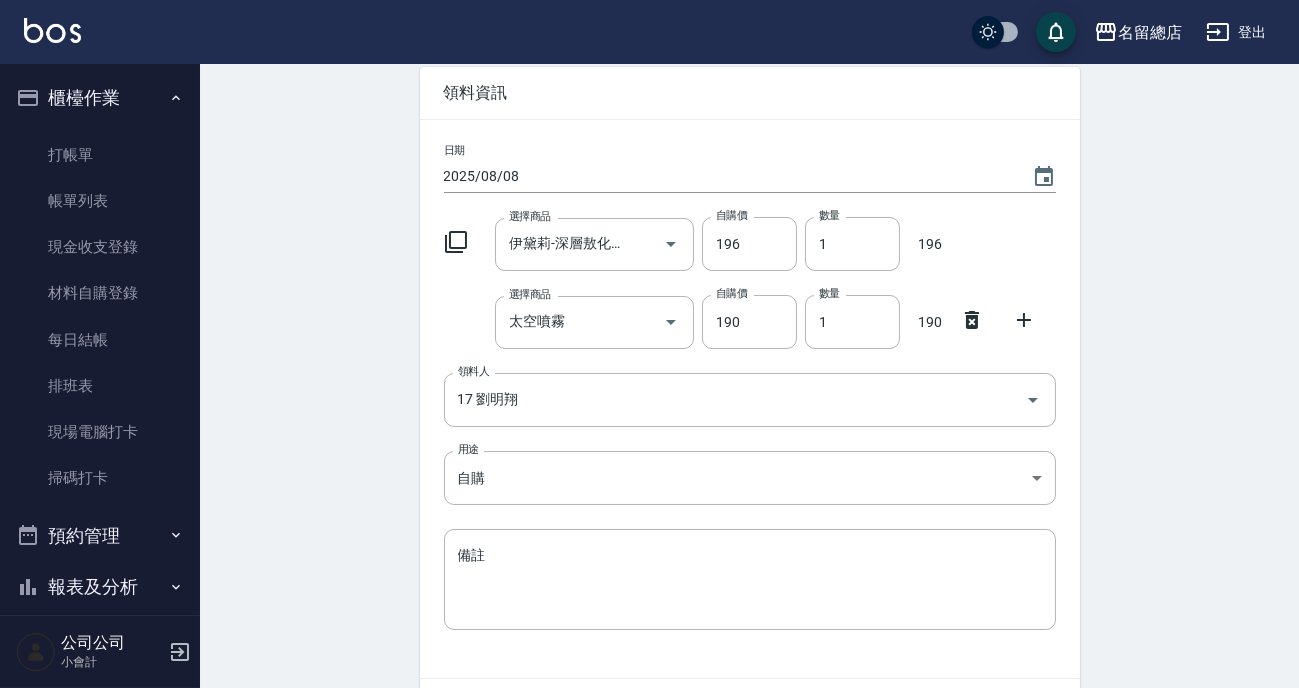 scroll, scrollTop: 215, scrollLeft: 0, axis: vertical 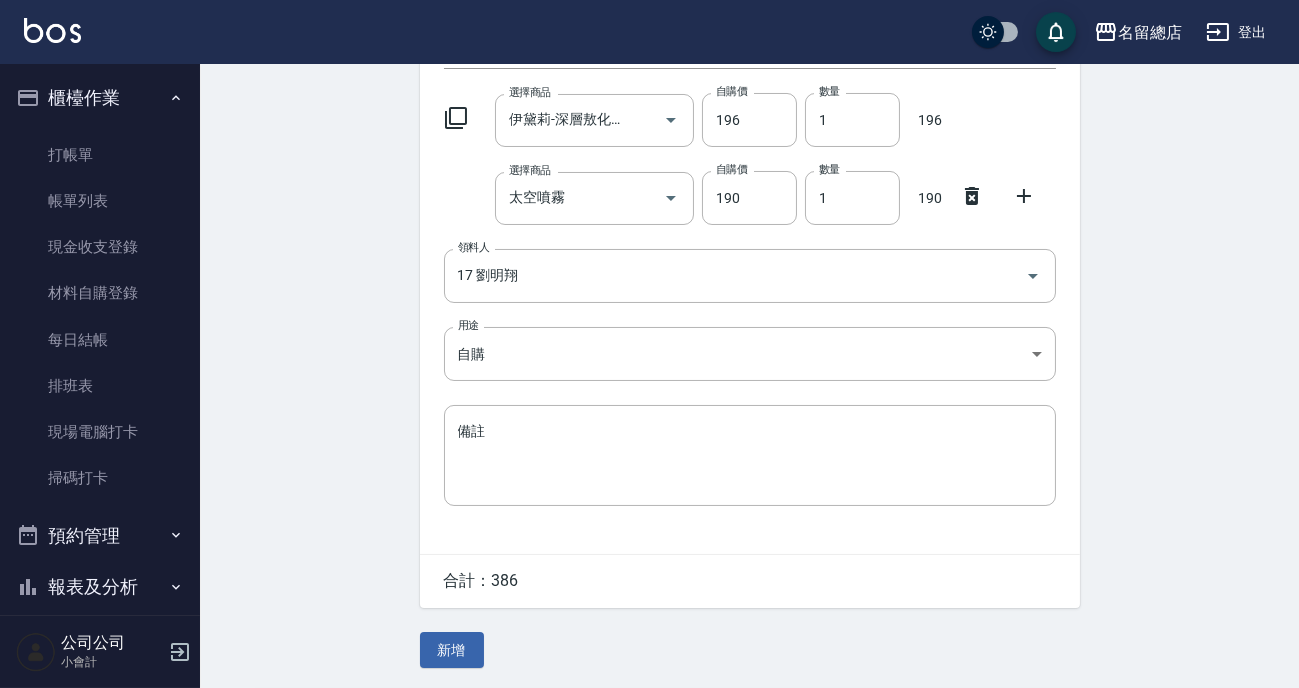 click on "新增" at bounding box center (452, 650) 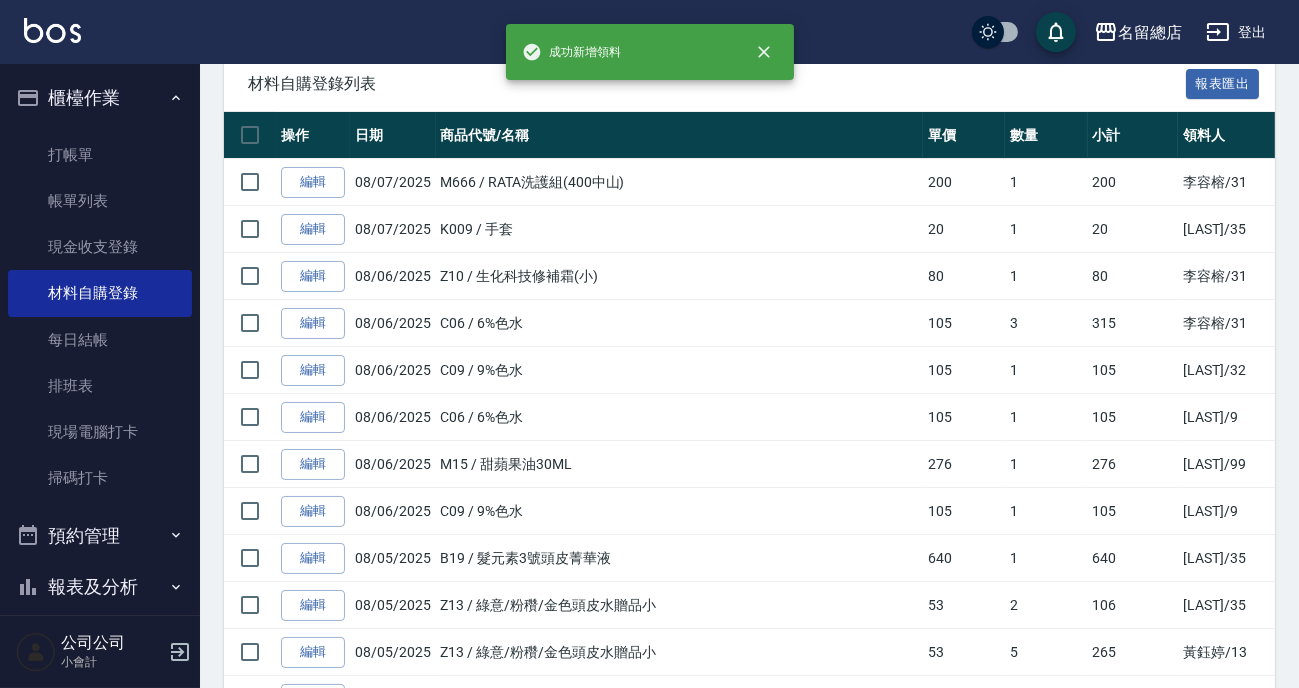 scroll, scrollTop: 0, scrollLeft: 0, axis: both 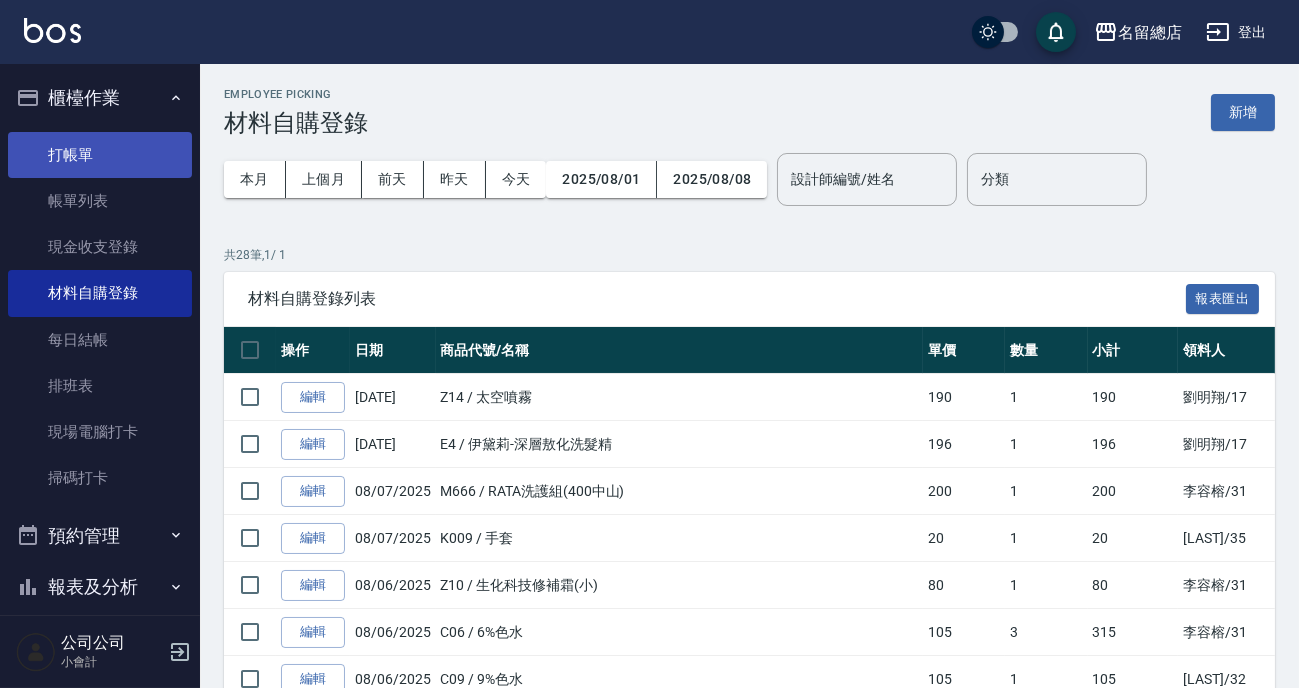 click on "打帳單" at bounding box center (100, 155) 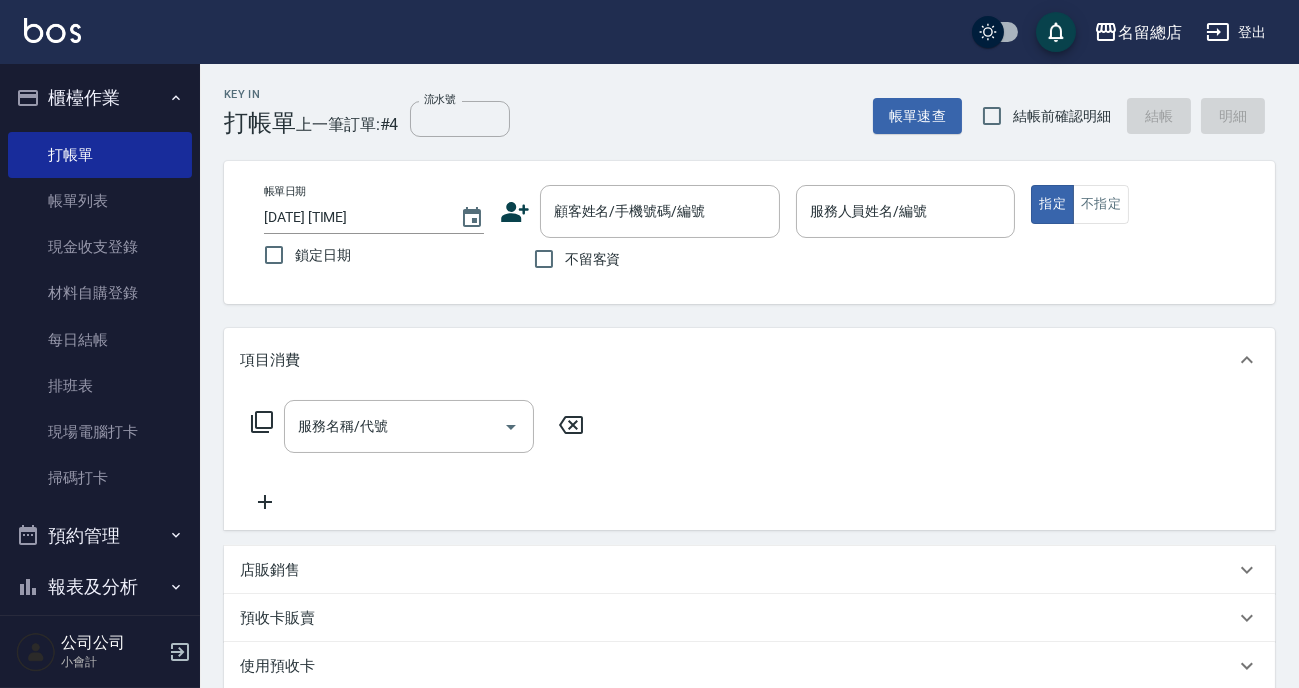 scroll, scrollTop: 175, scrollLeft: 0, axis: vertical 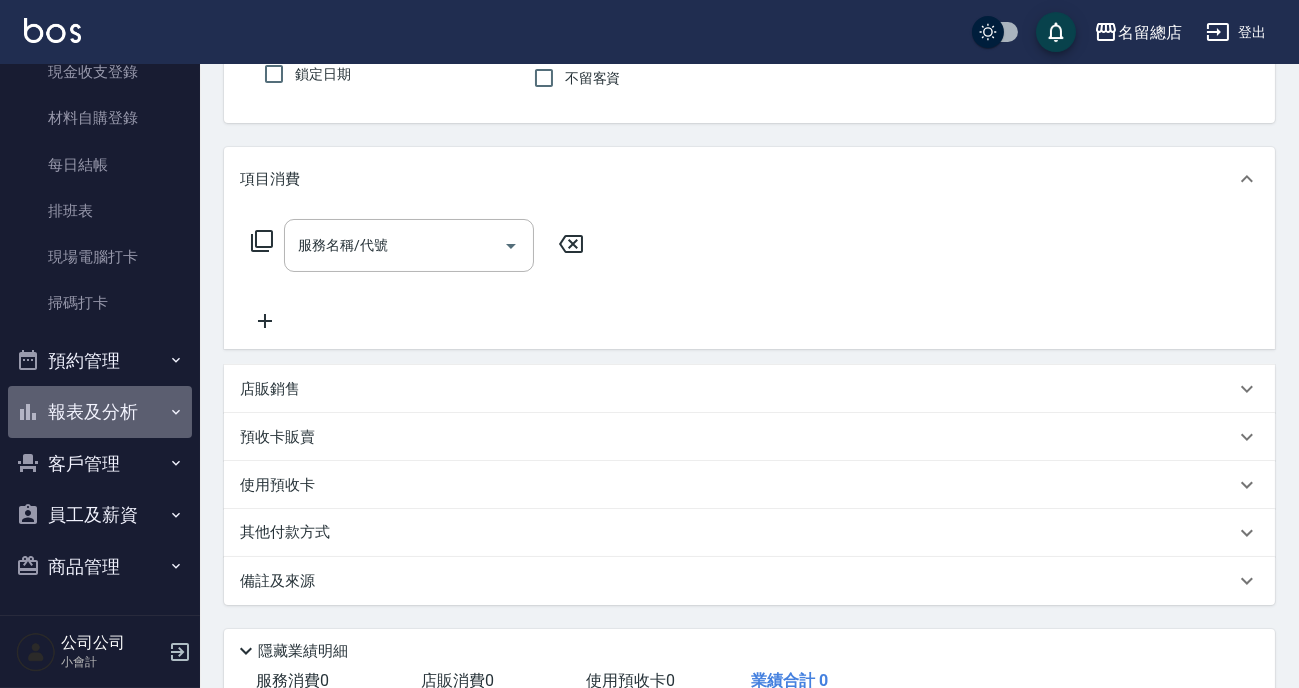 click on "報表及分析" at bounding box center [100, 412] 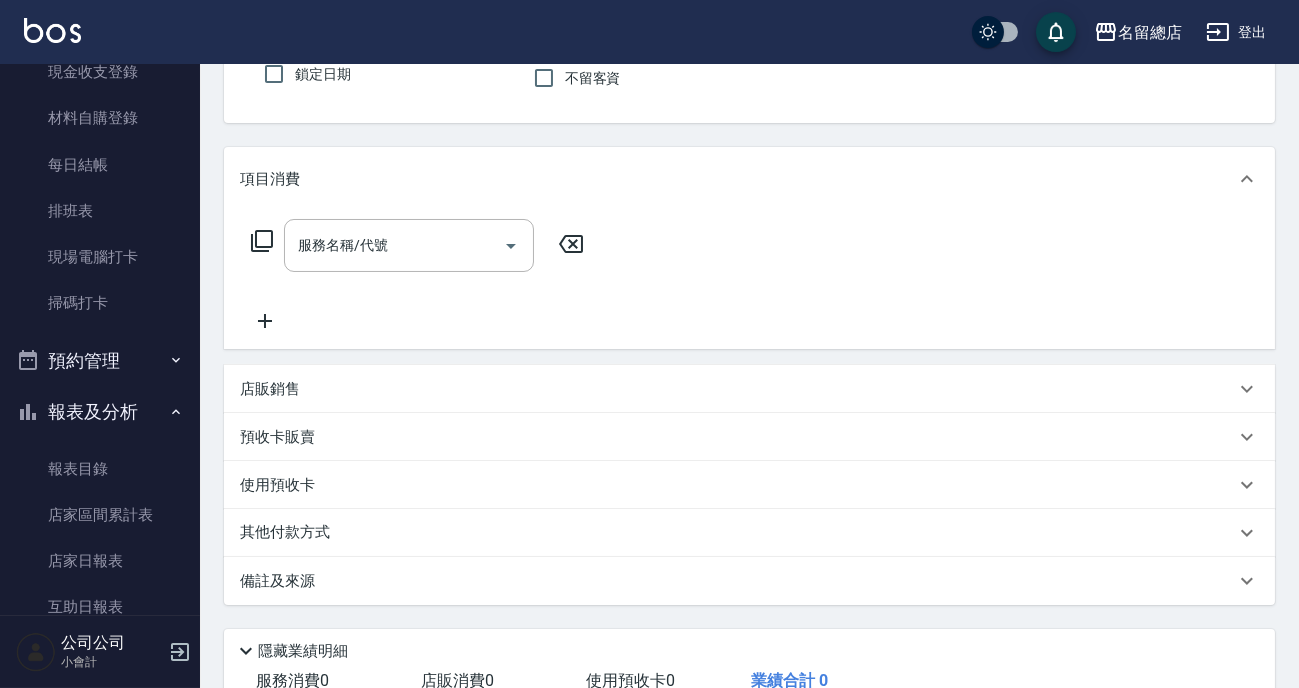 scroll, scrollTop: 469, scrollLeft: 0, axis: vertical 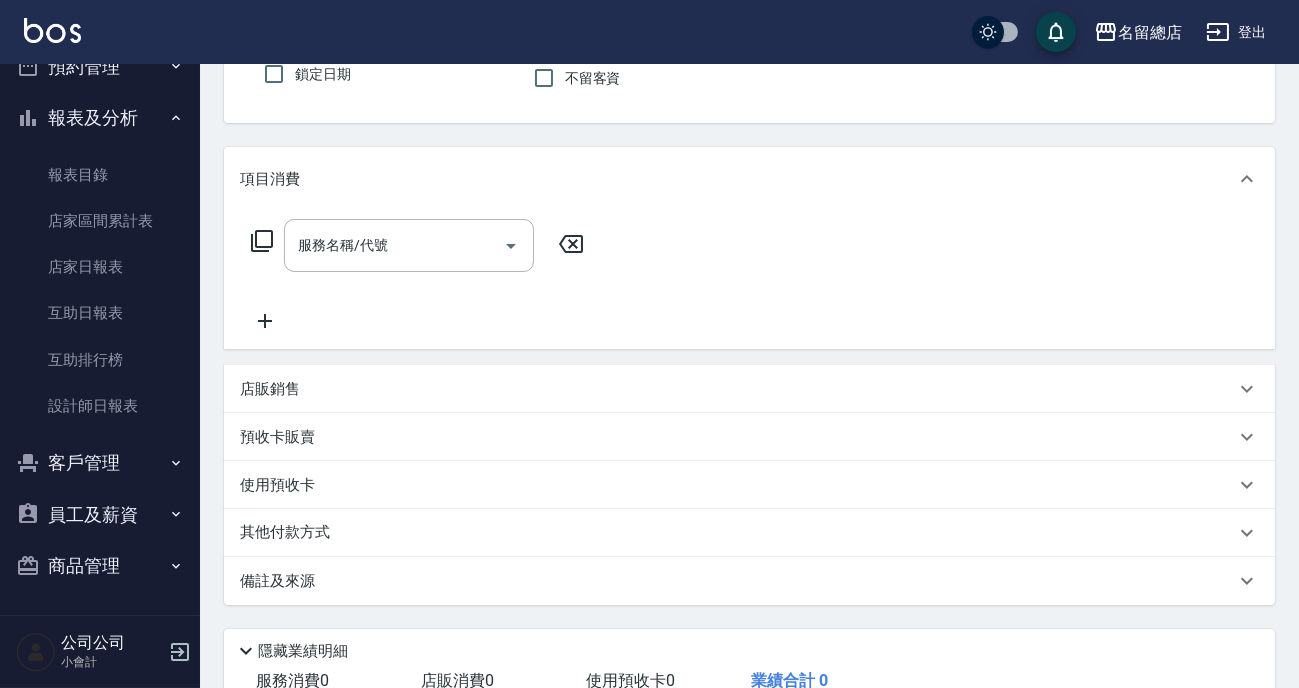 click on "登出" at bounding box center (1236, 32) 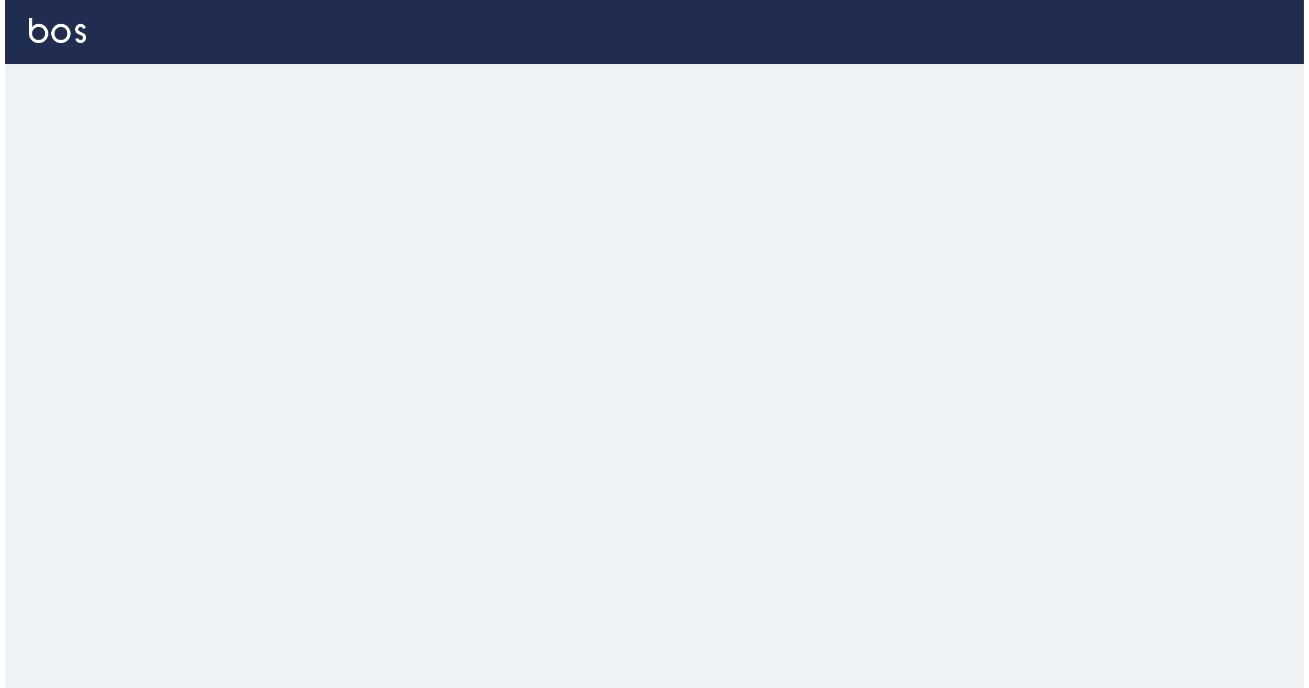scroll, scrollTop: 0, scrollLeft: 0, axis: both 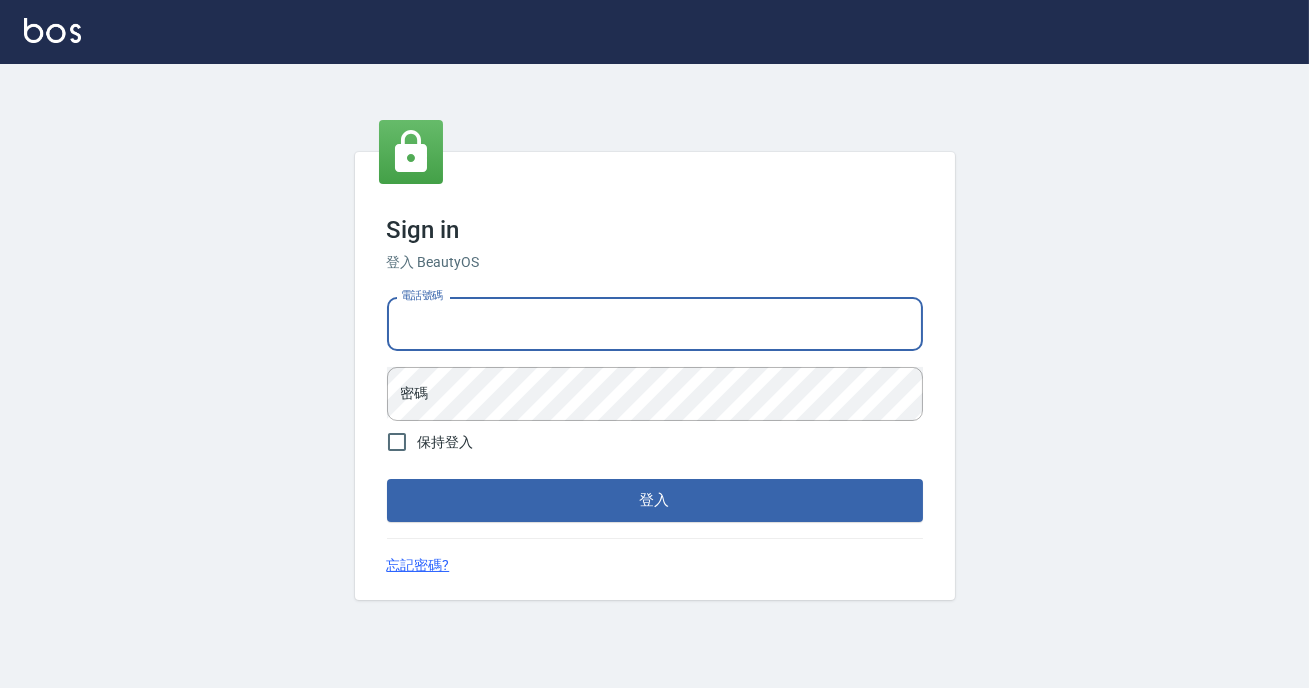 click on "電話號碼" at bounding box center [655, 324] 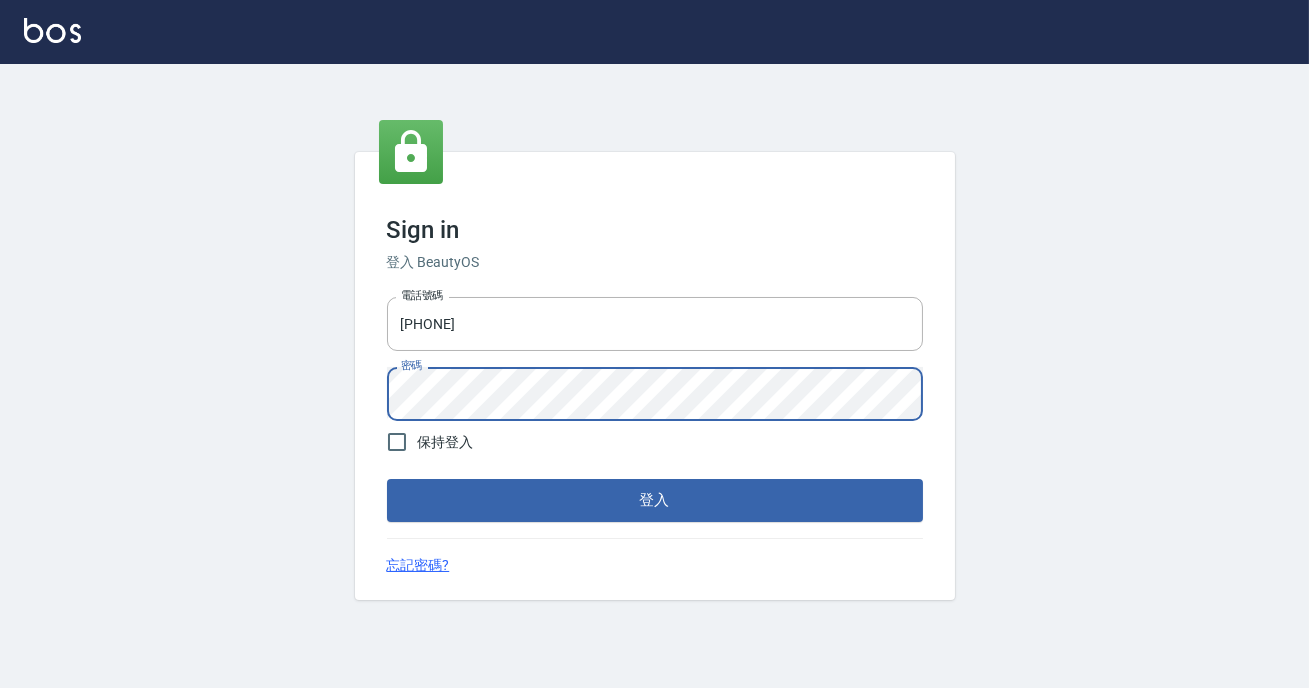 click on "登入" at bounding box center [655, 500] 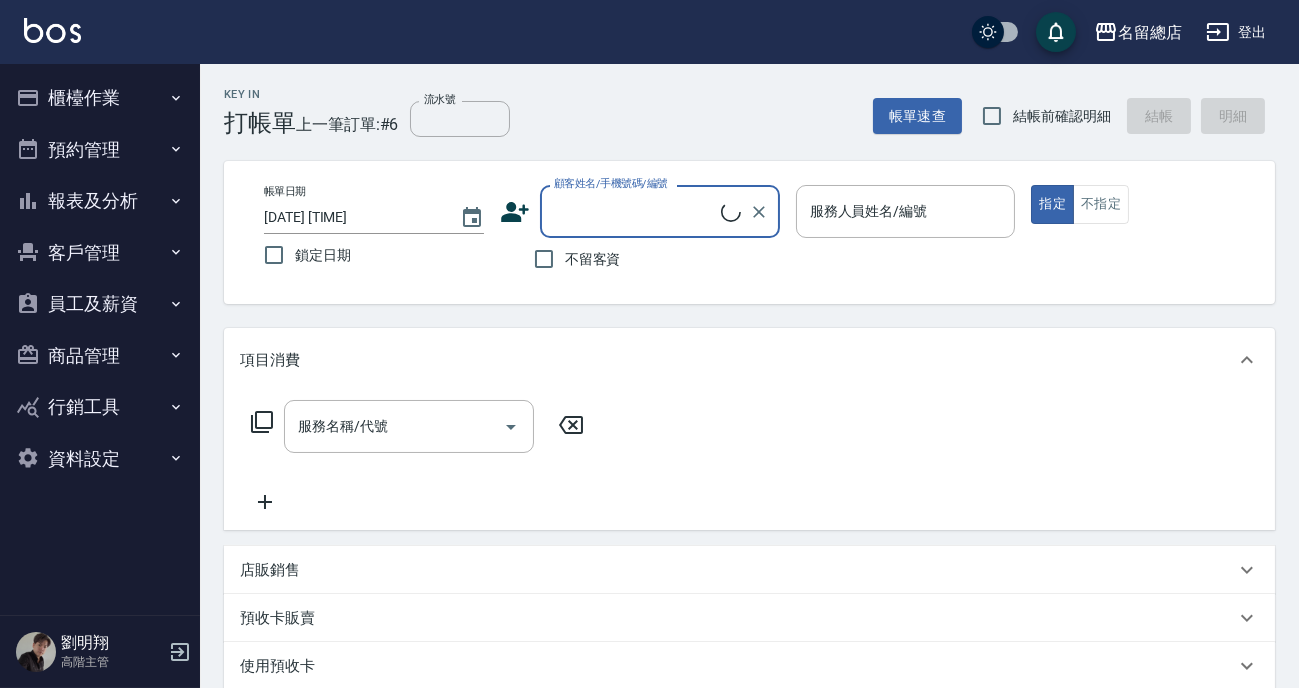 click on "商品管理" at bounding box center (100, 356) 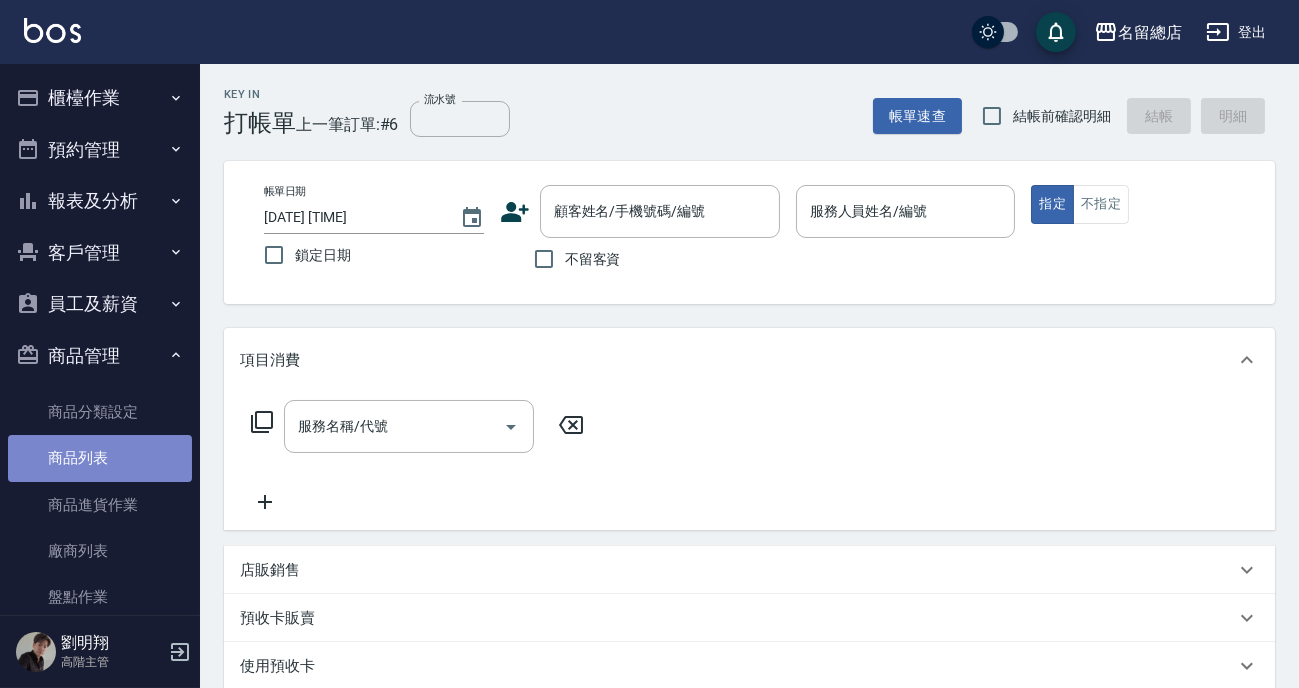 click on "商品列表" at bounding box center [100, 458] 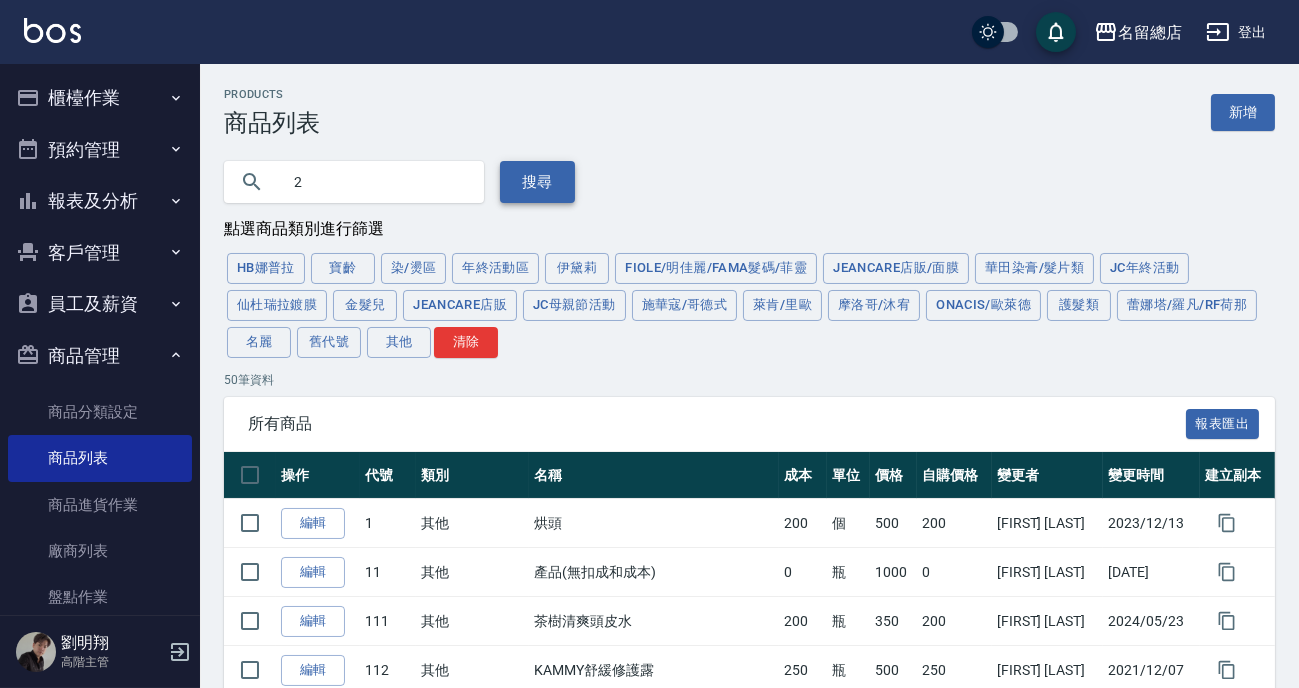 type on "2" 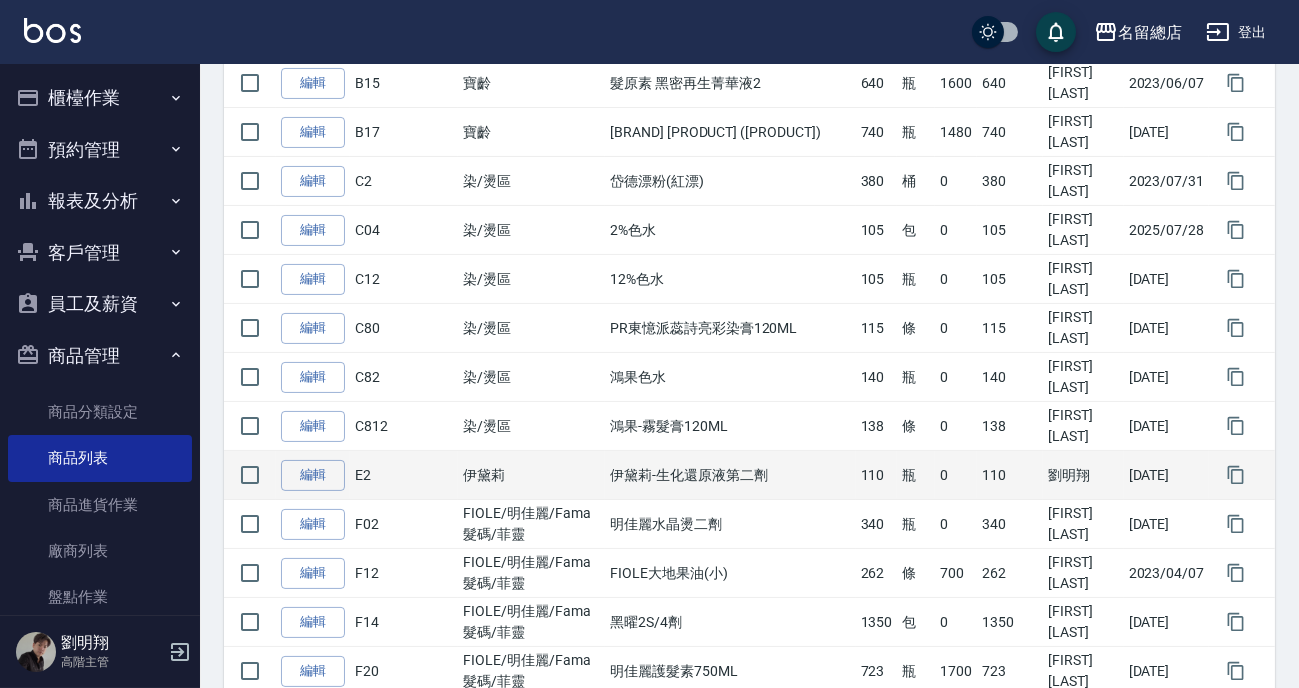 scroll, scrollTop: 727, scrollLeft: 0, axis: vertical 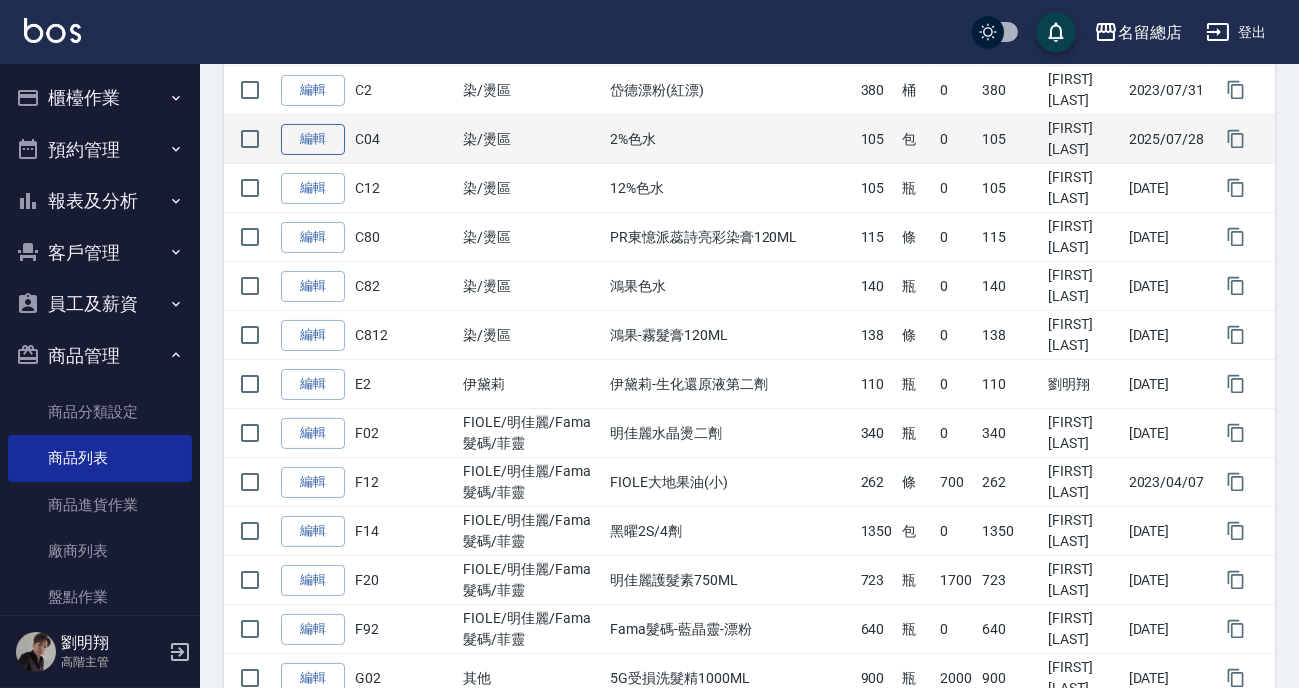 click on "編輯" at bounding box center (313, 139) 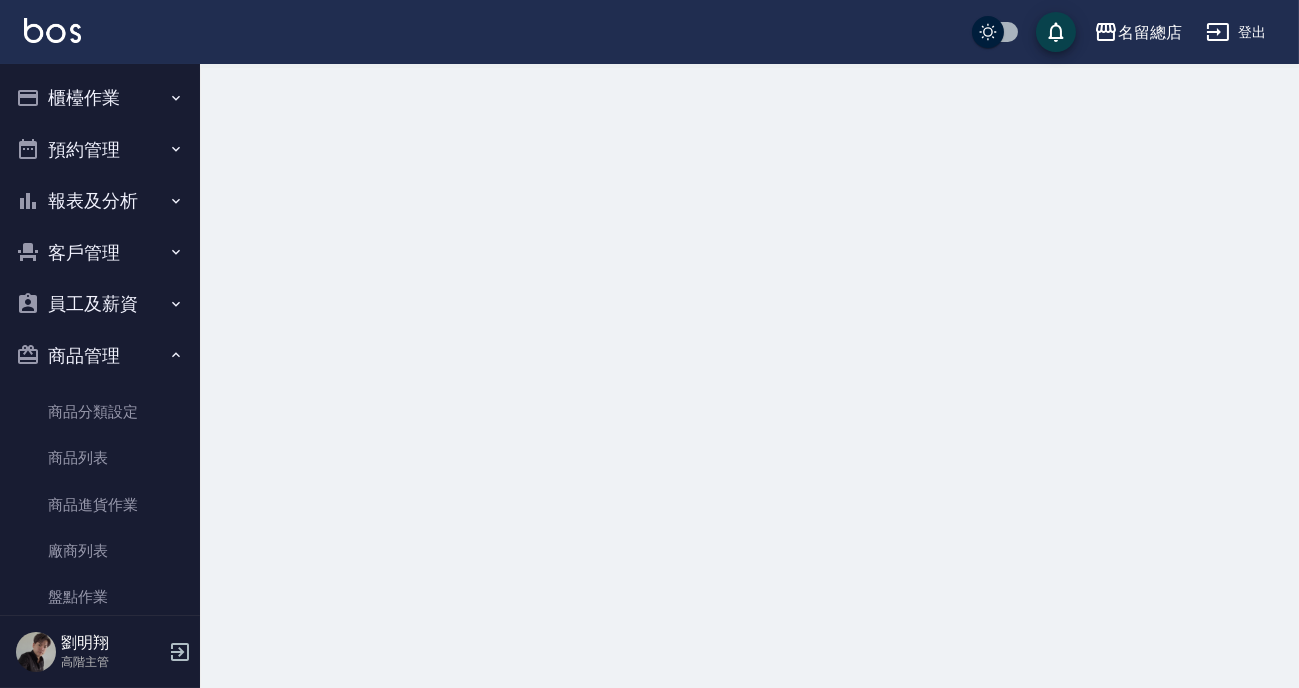 scroll, scrollTop: 0, scrollLeft: 0, axis: both 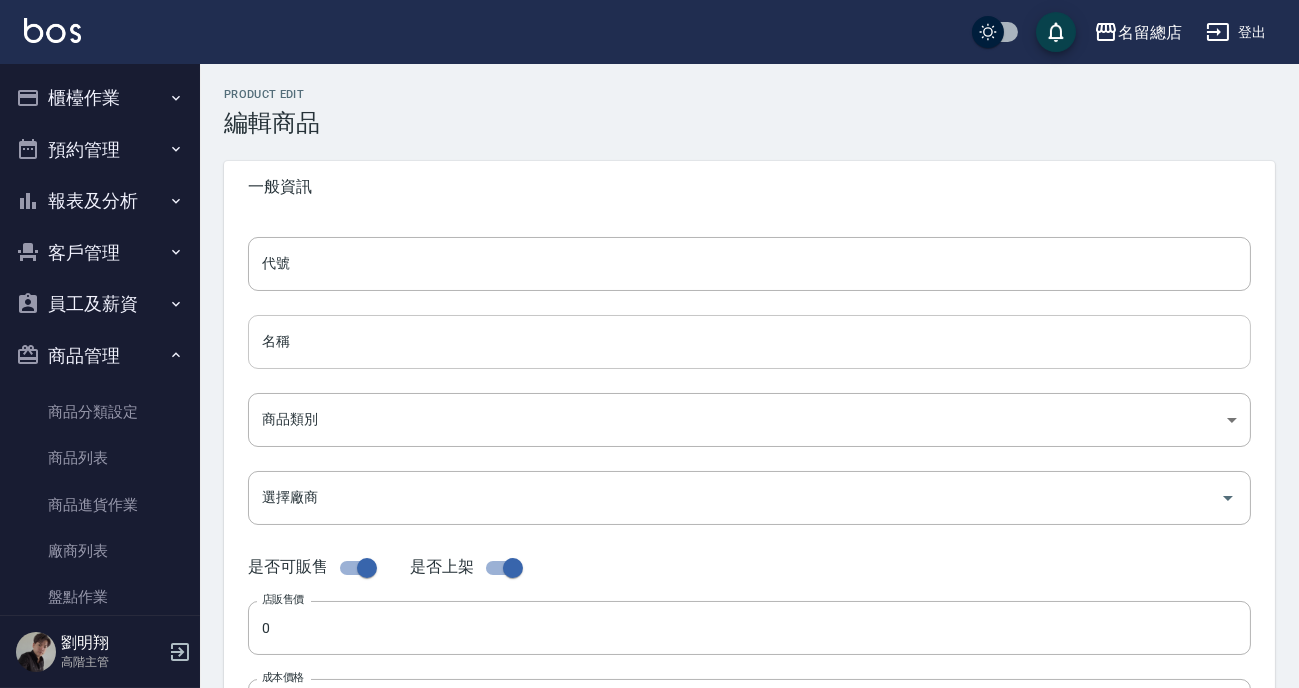 type on "C04" 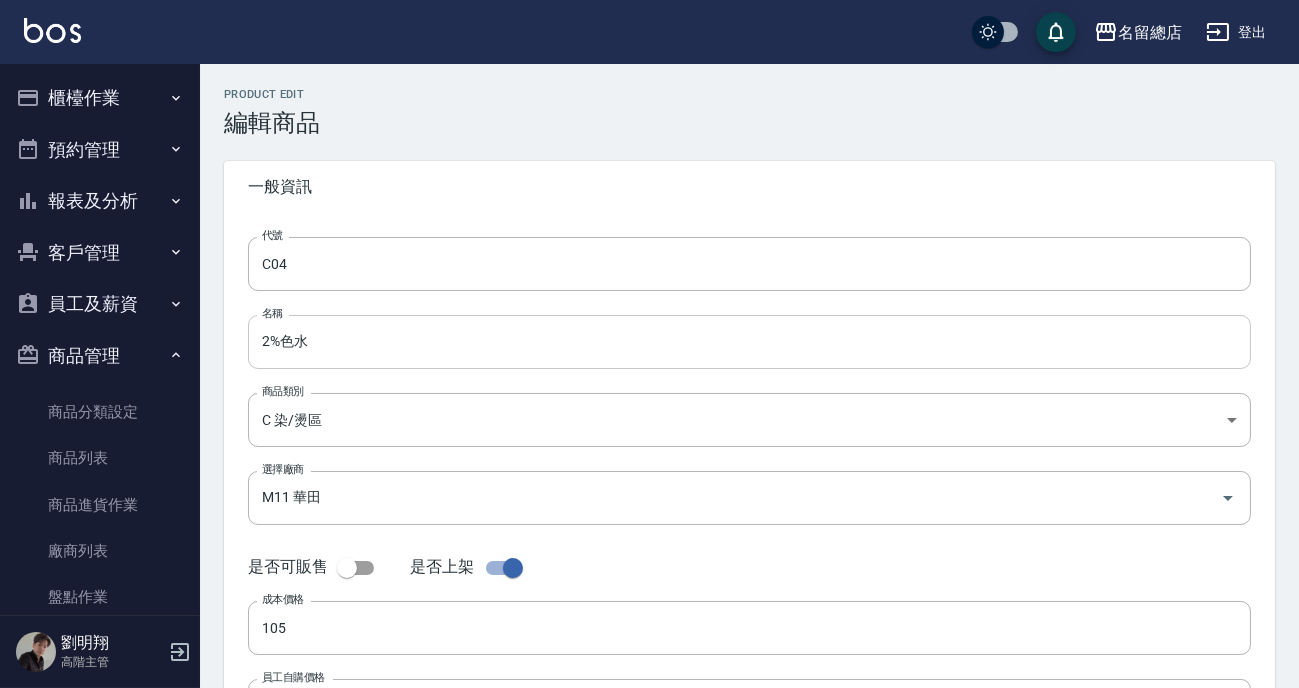 click on "2%色水" at bounding box center (749, 342) 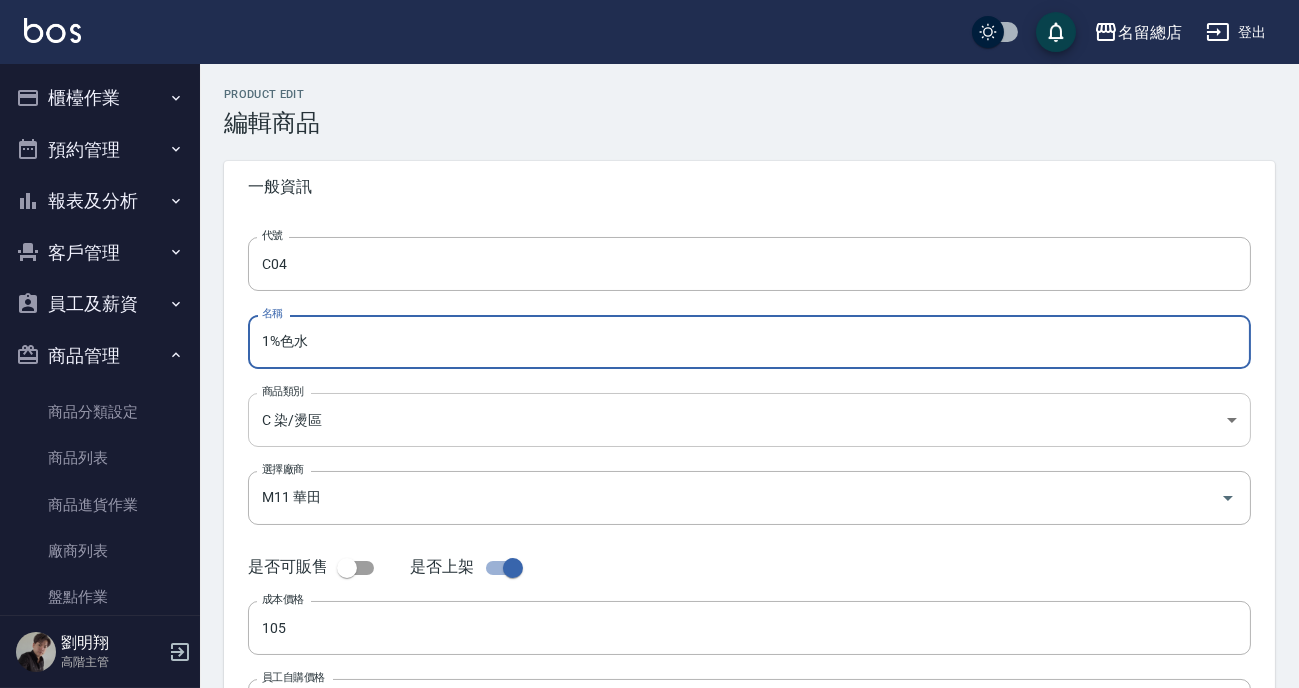 scroll, scrollTop: 90, scrollLeft: 0, axis: vertical 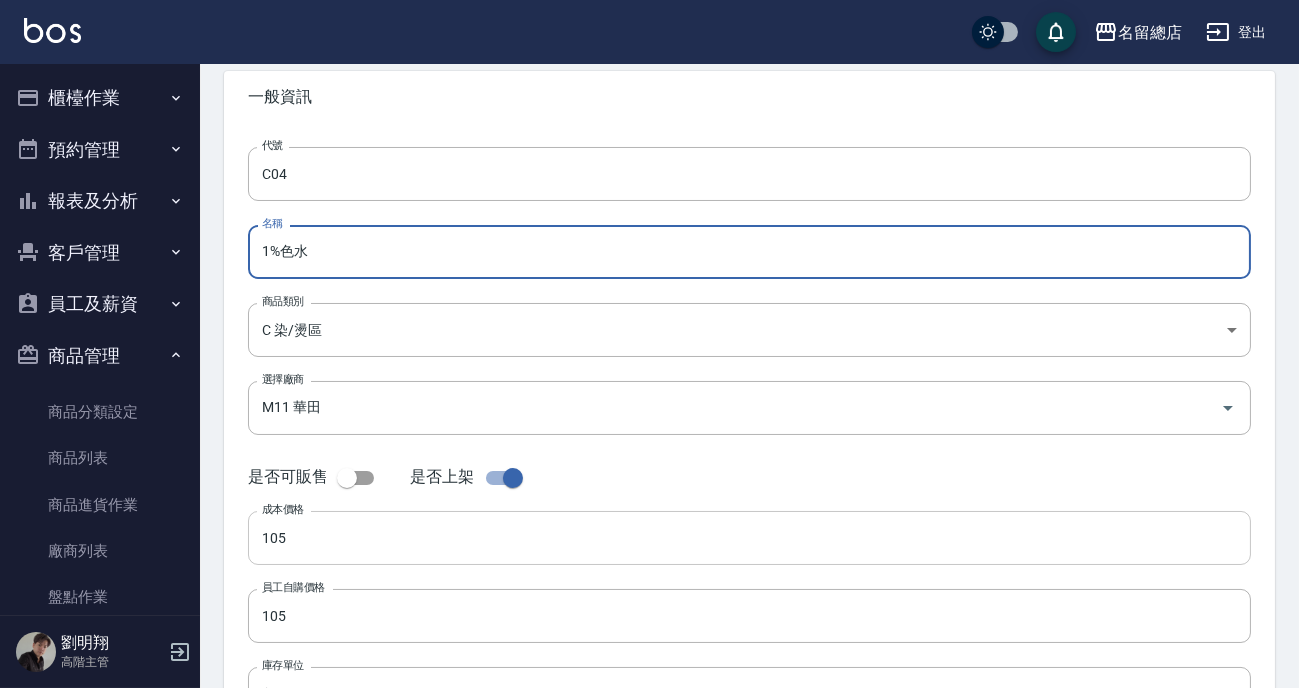 type on "1%色水" 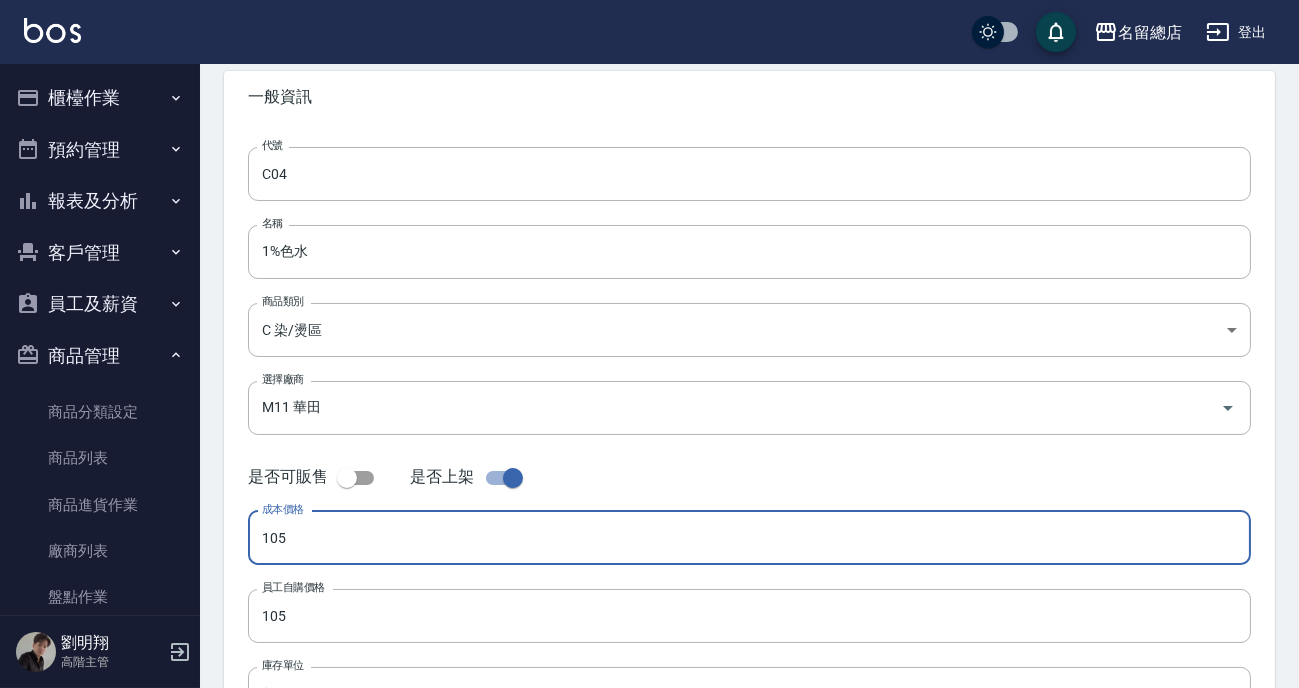 click on "105" at bounding box center (749, 538) 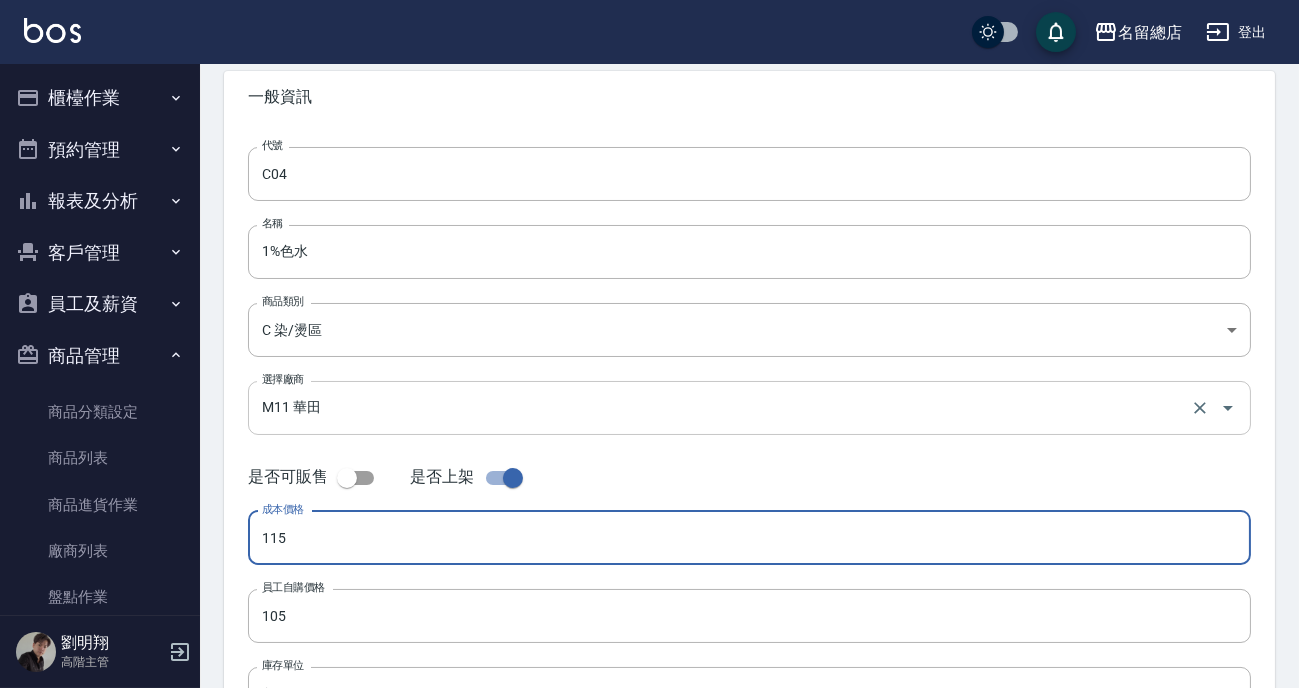 type on "115" 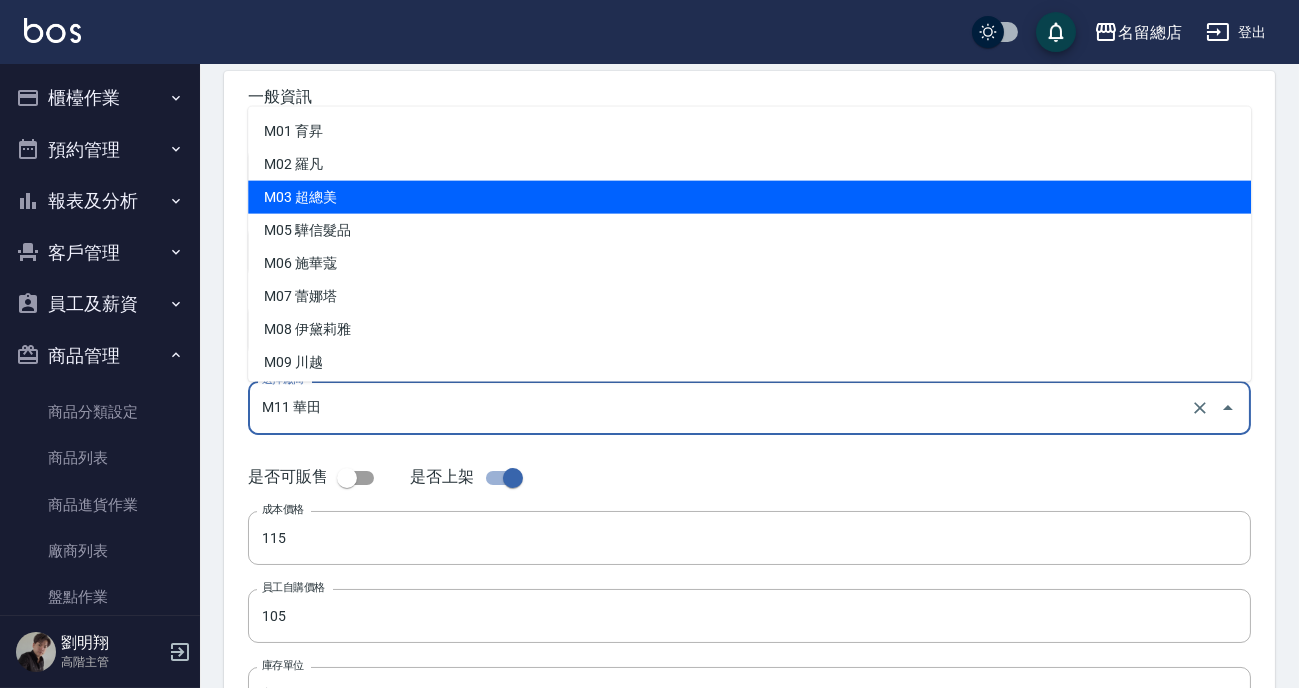 scroll, scrollTop: 136, scrollLeft: 0, axis: vertical 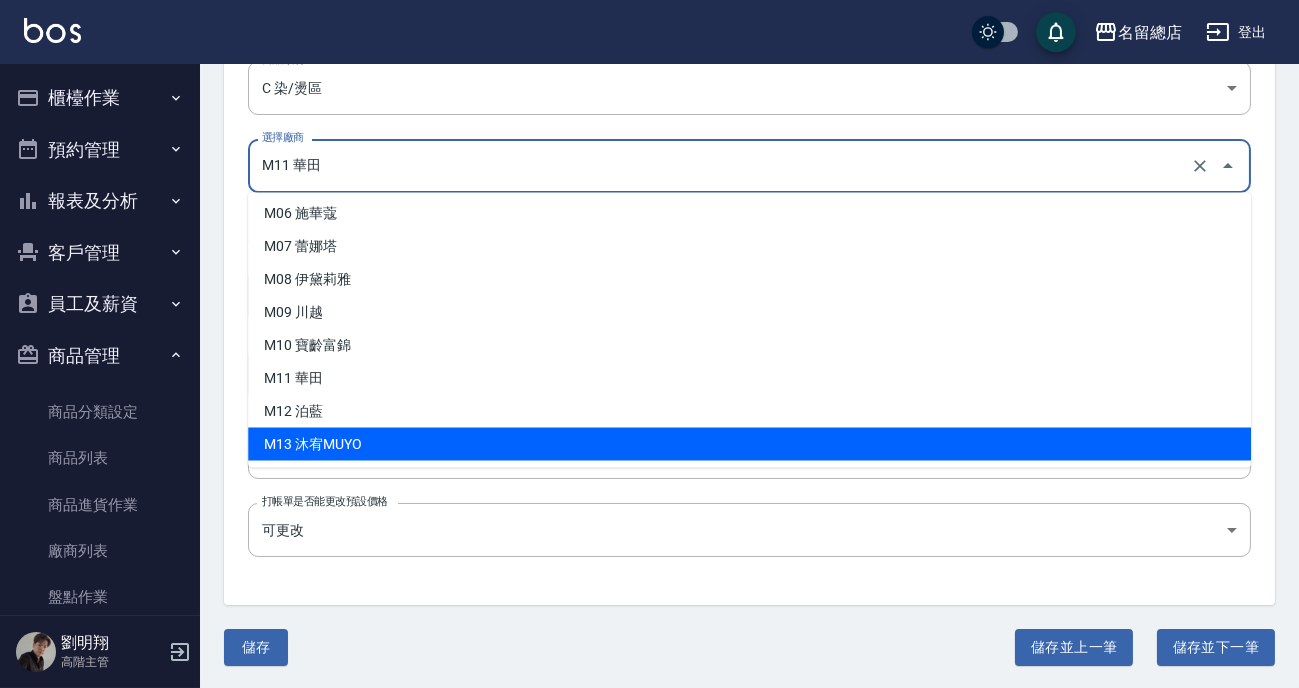 click on "M13 沐宥MUYO" at bounding box center [749, 444] 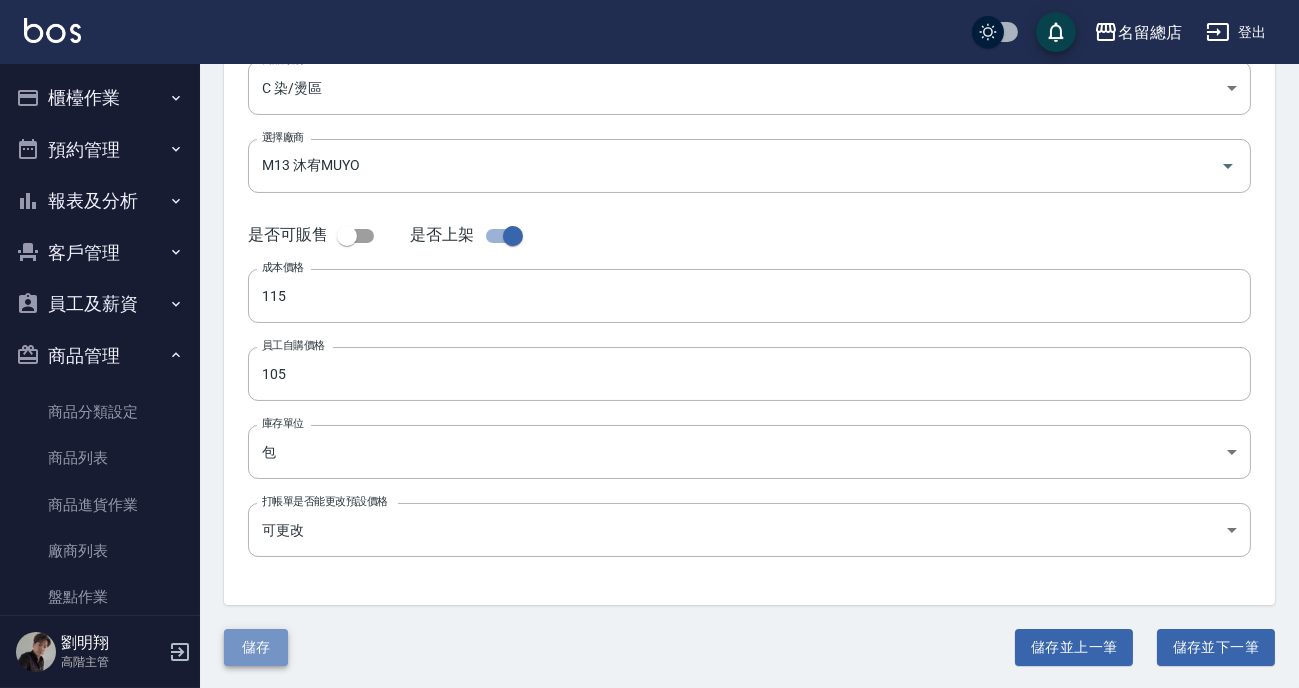 click on "儲存" at bounding box center [256, 647] 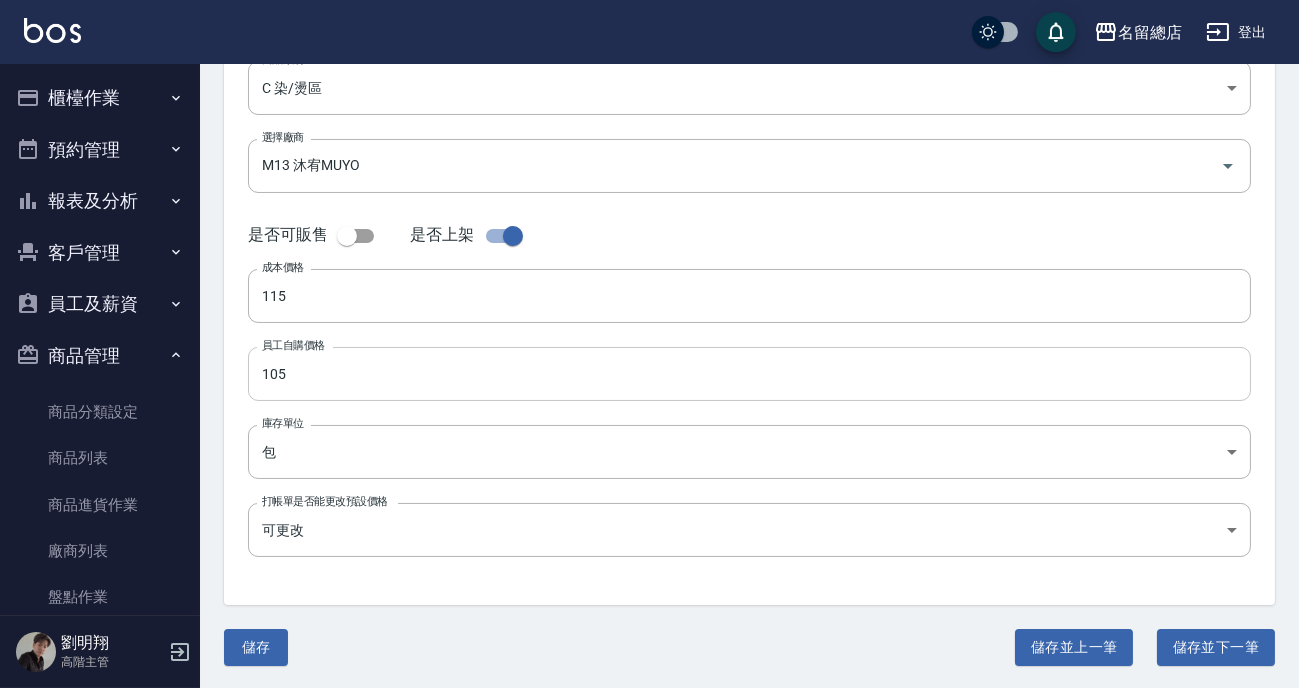 click on "105" at bounding box center (749, 374) 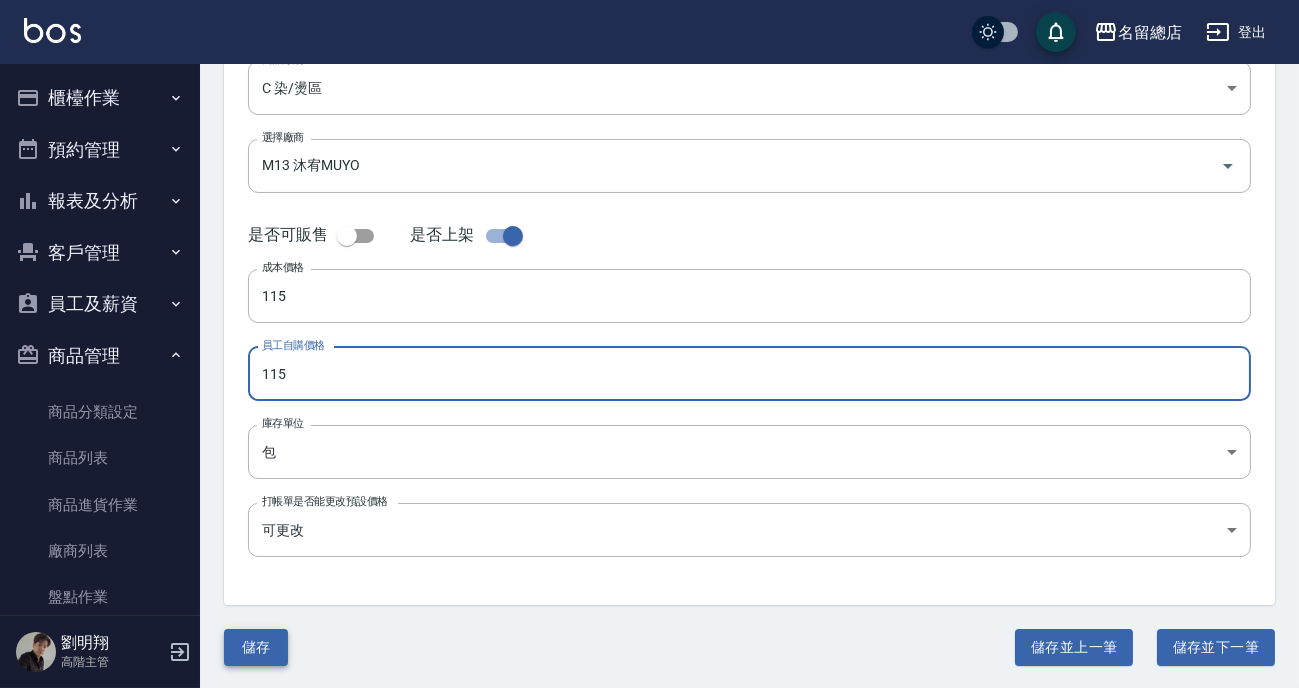 type on "115" 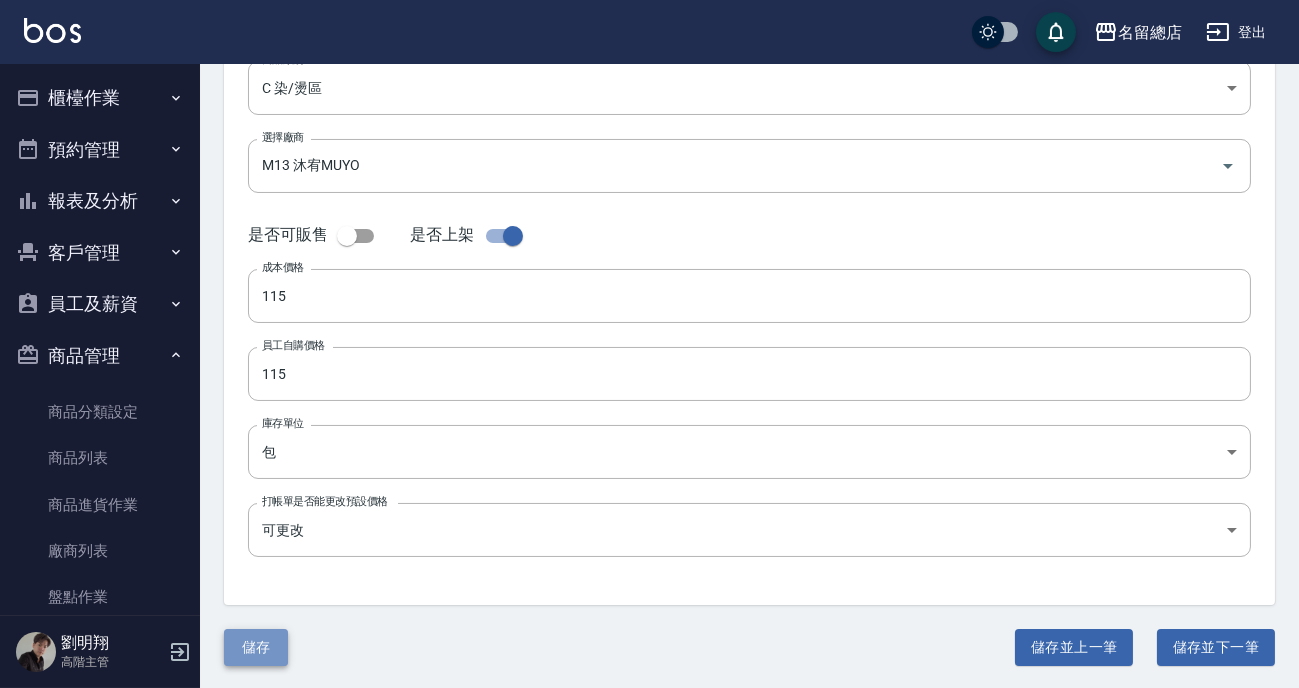 click on "儲存" at bounding box center [256, 647] 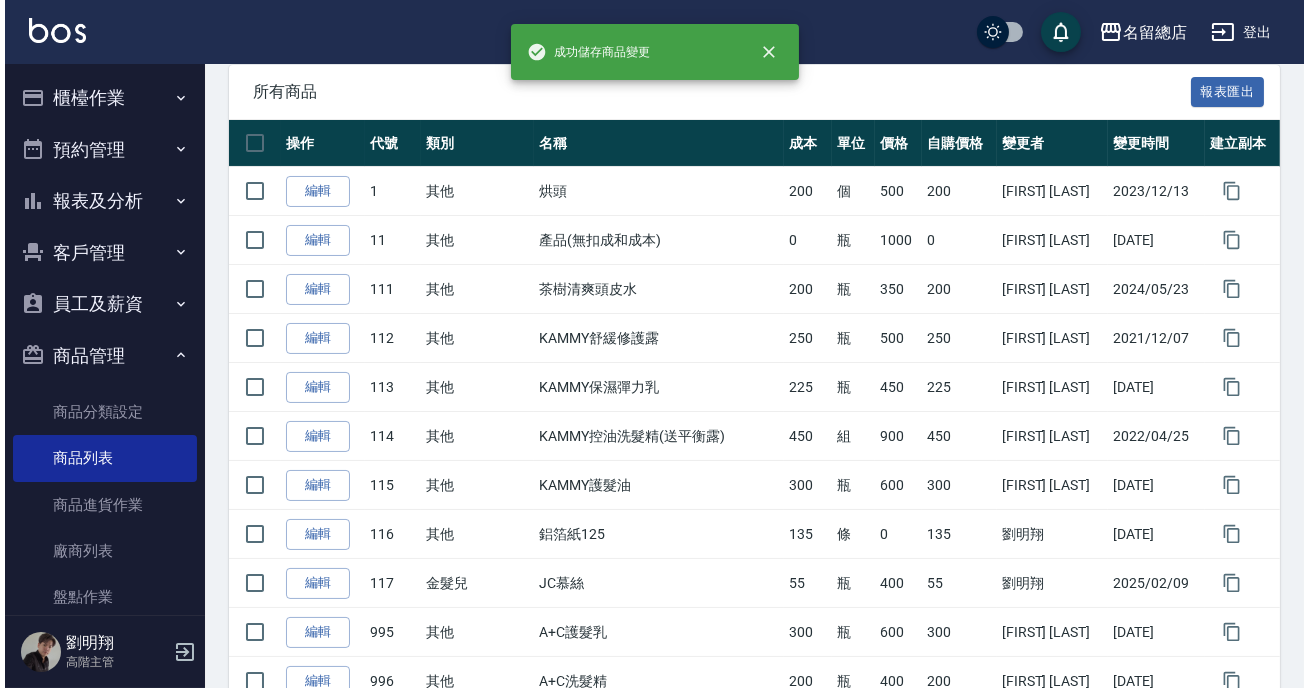 scroll, scrollTop: 0, scrollLeft: 0, axis: both 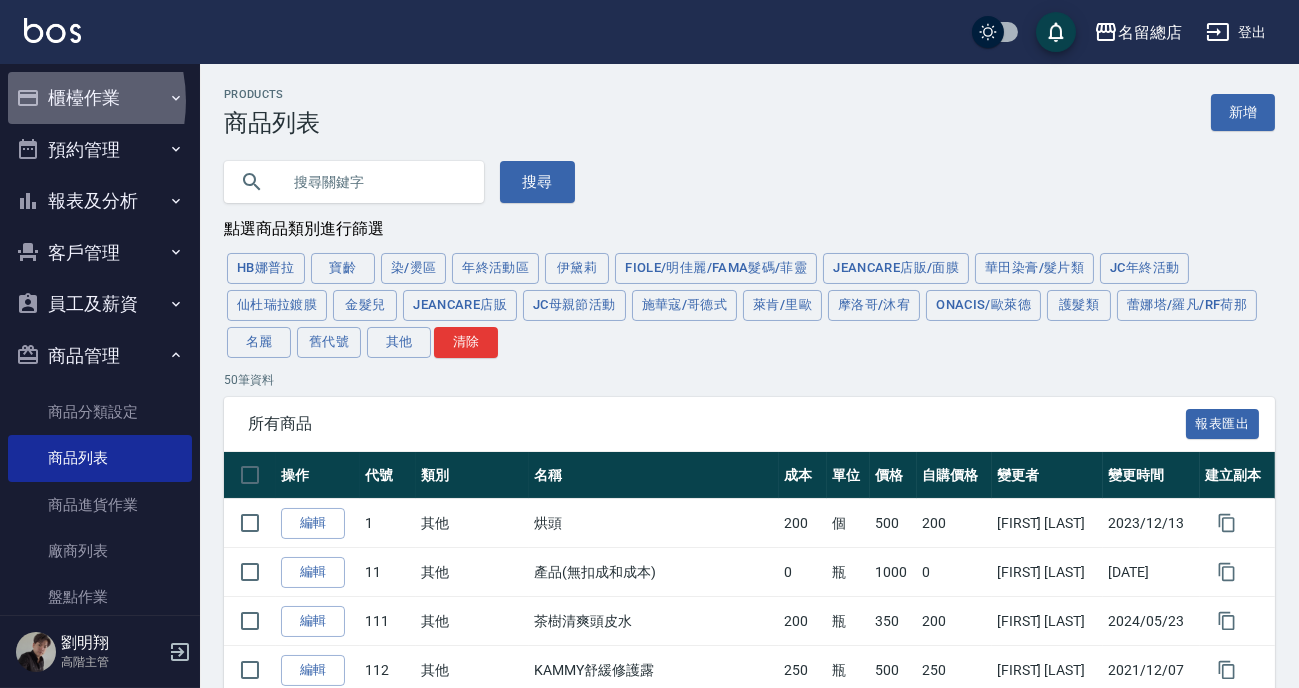 click 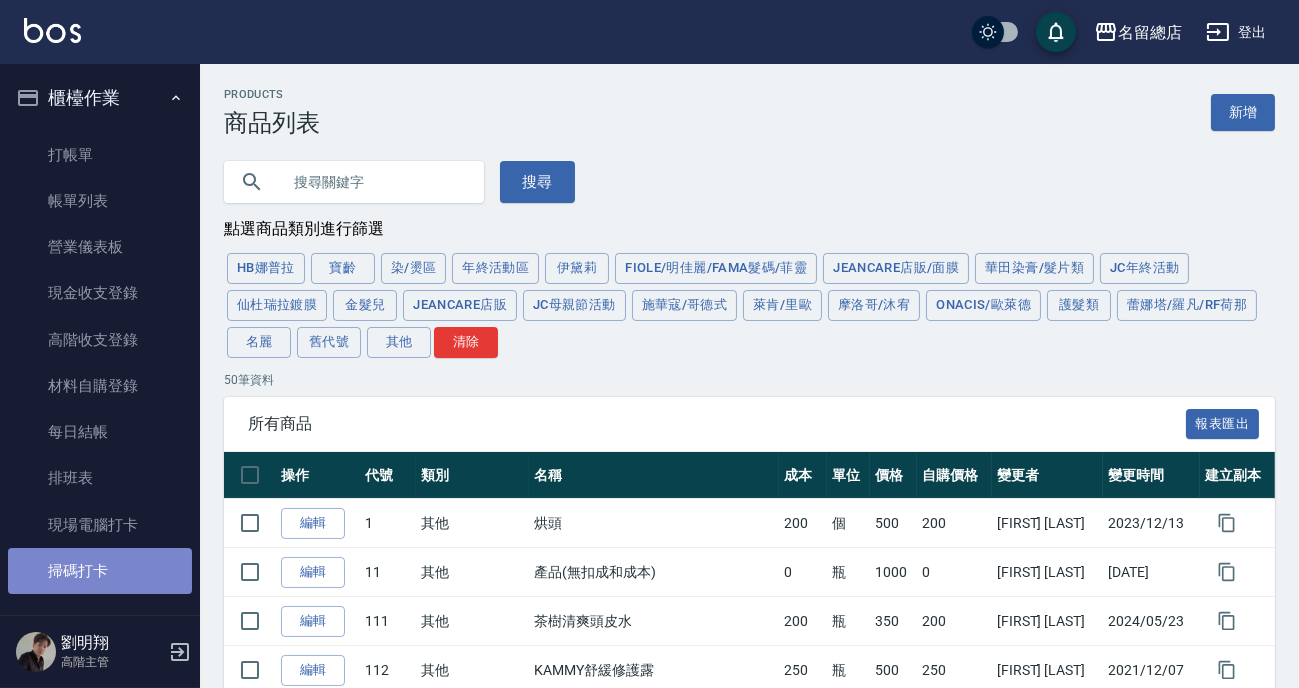 click on "掃碼打卡" at bounding box center [100, 571] 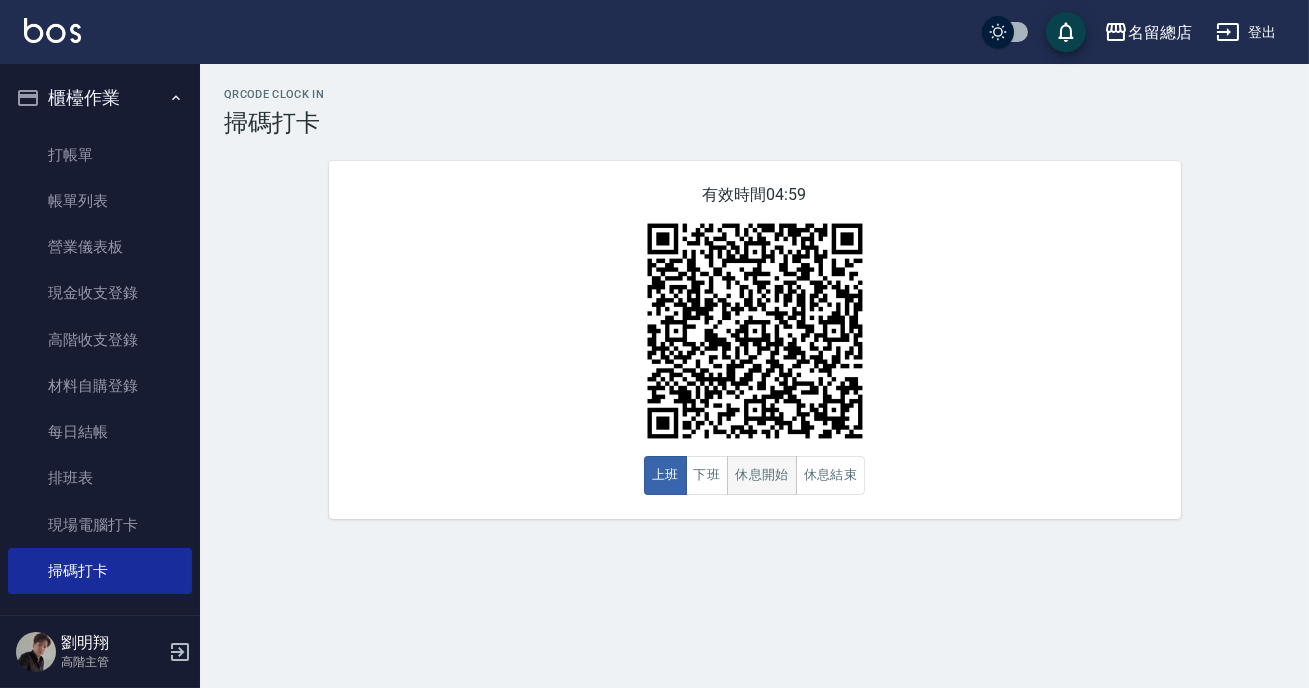 click on "休息開始" at bounding box center (762, 475) 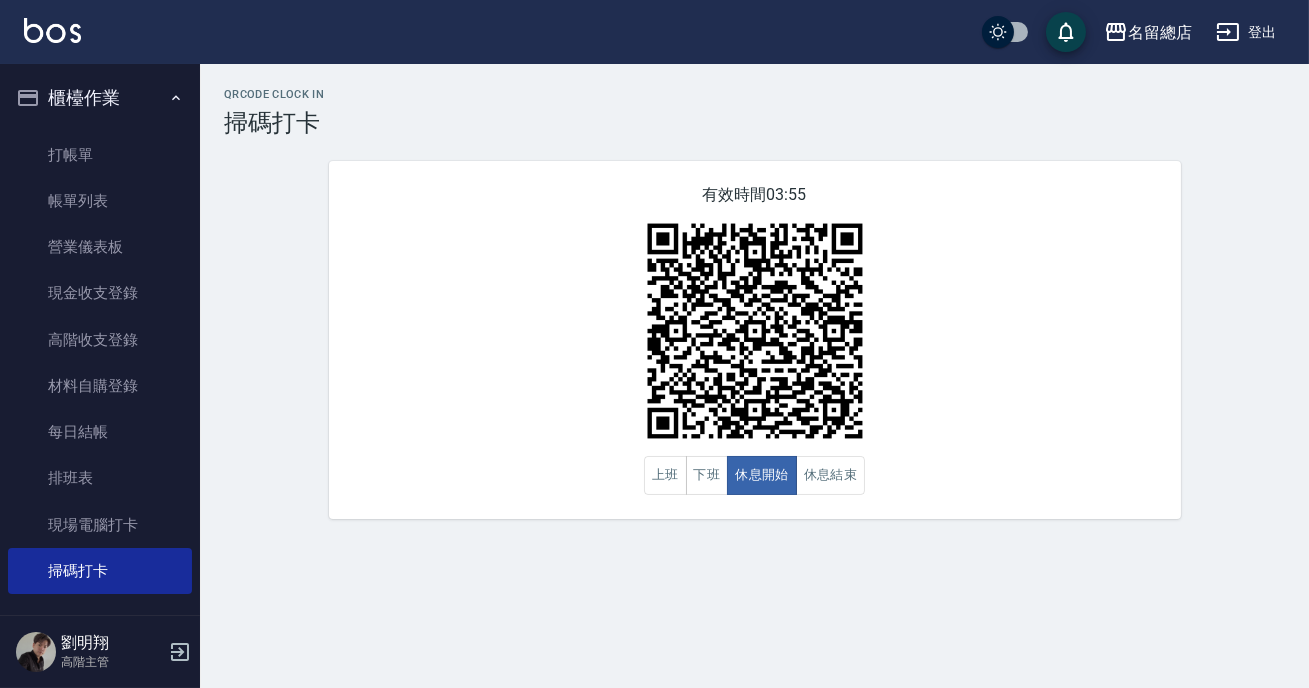 click on "登出" at bounding box center [1246, 32] 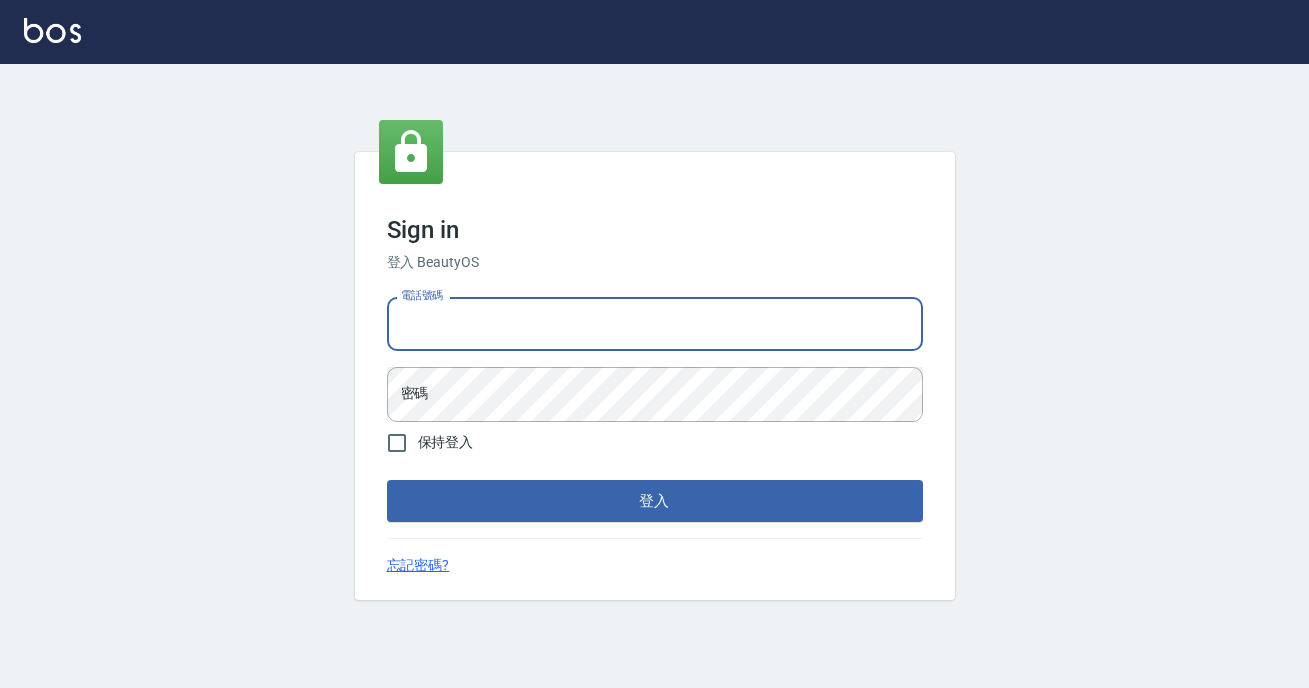 click on "電話號碼" at bounding box center [655, 324] 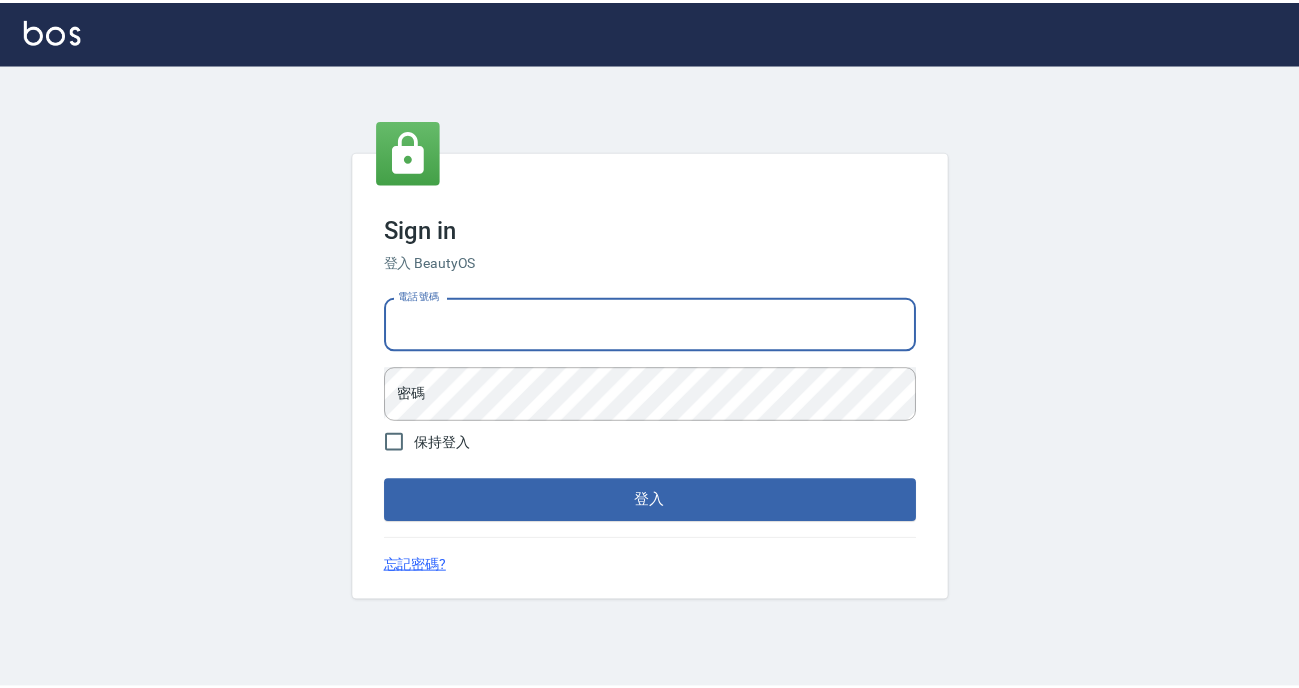 scroll, scrollTop: 0, scrollLeft: 0, axis: both 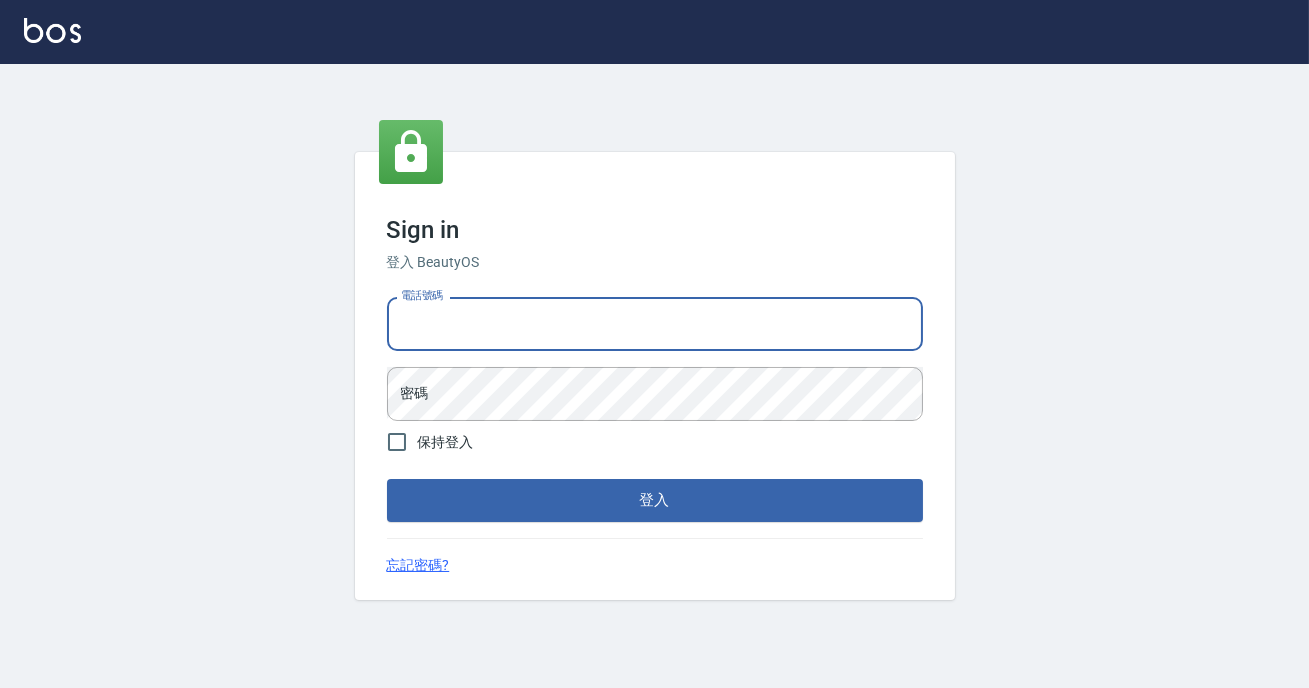 type on "[PHONE]" 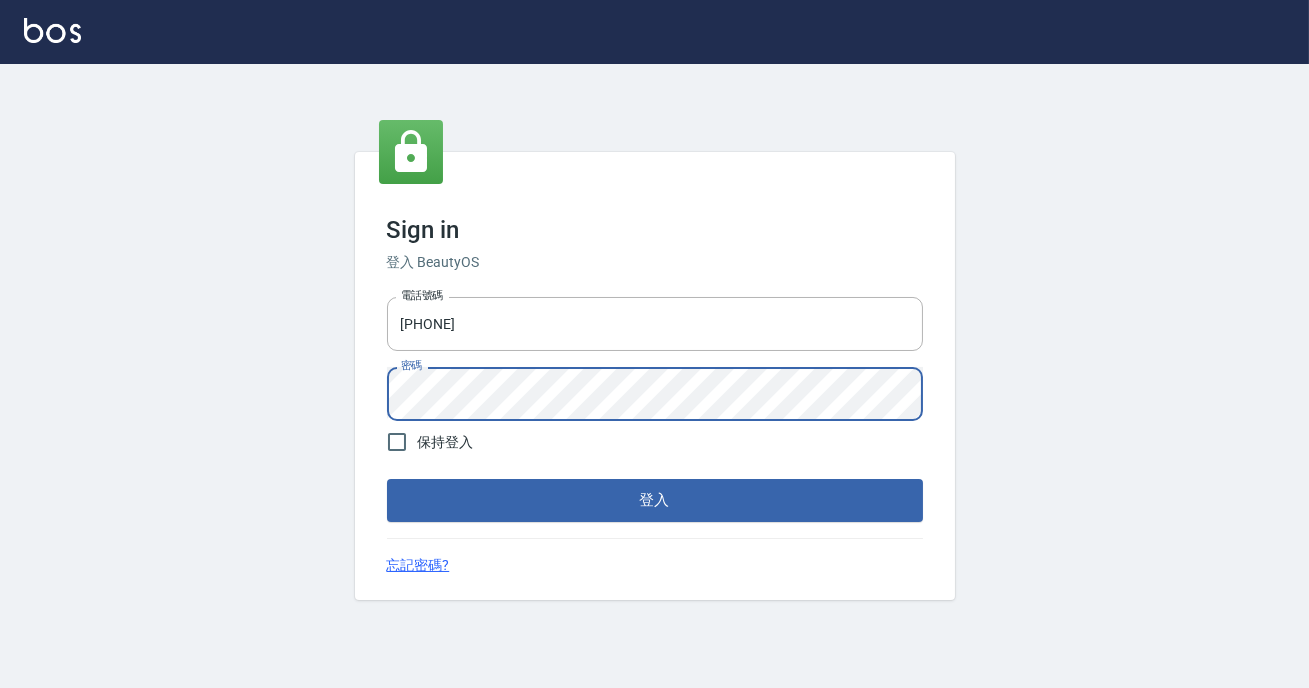 click on "登入" at bounding box center (655, 500) 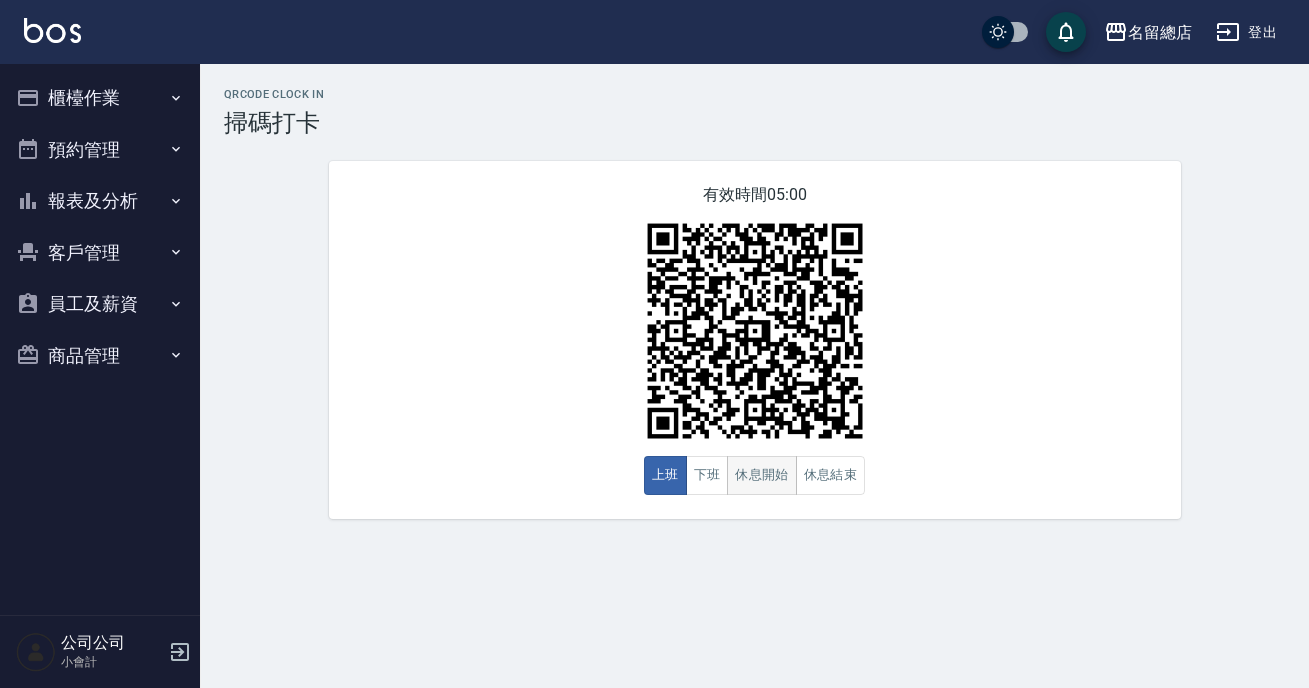 scroll, scrollTop: 0, scrollLeft: 0, axis: both 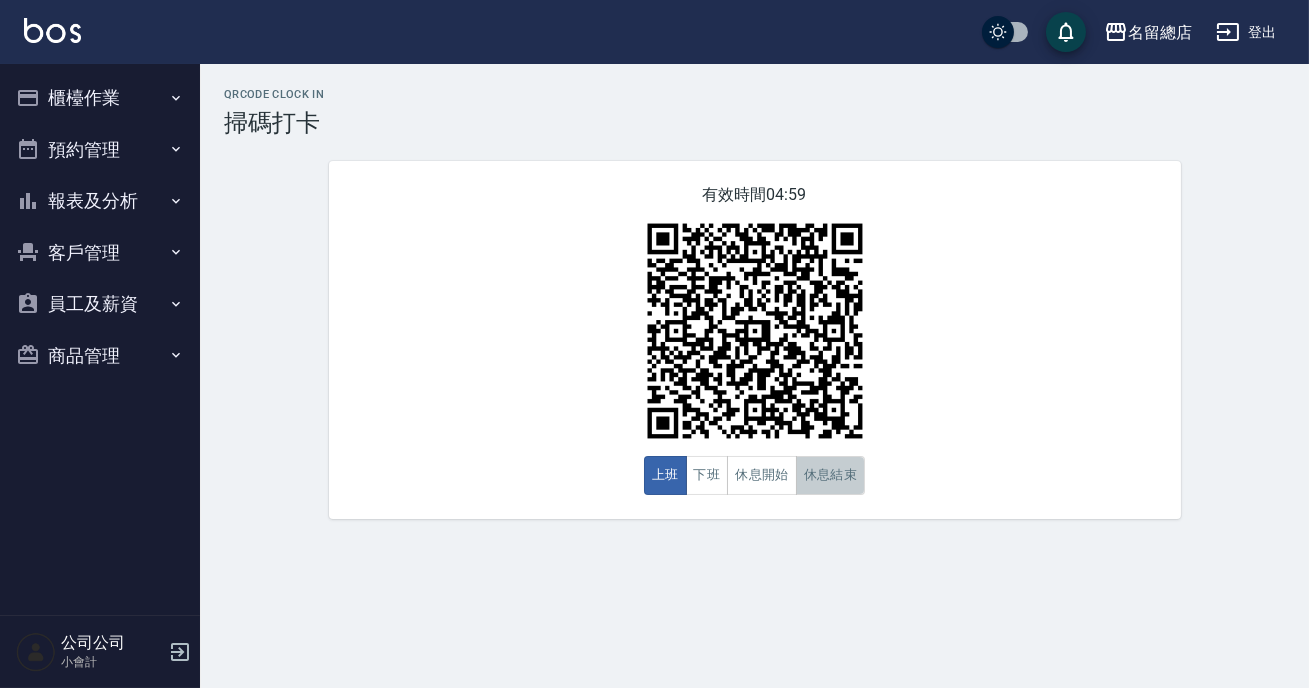 click on "休息結束" at bounding box center [831, 475] 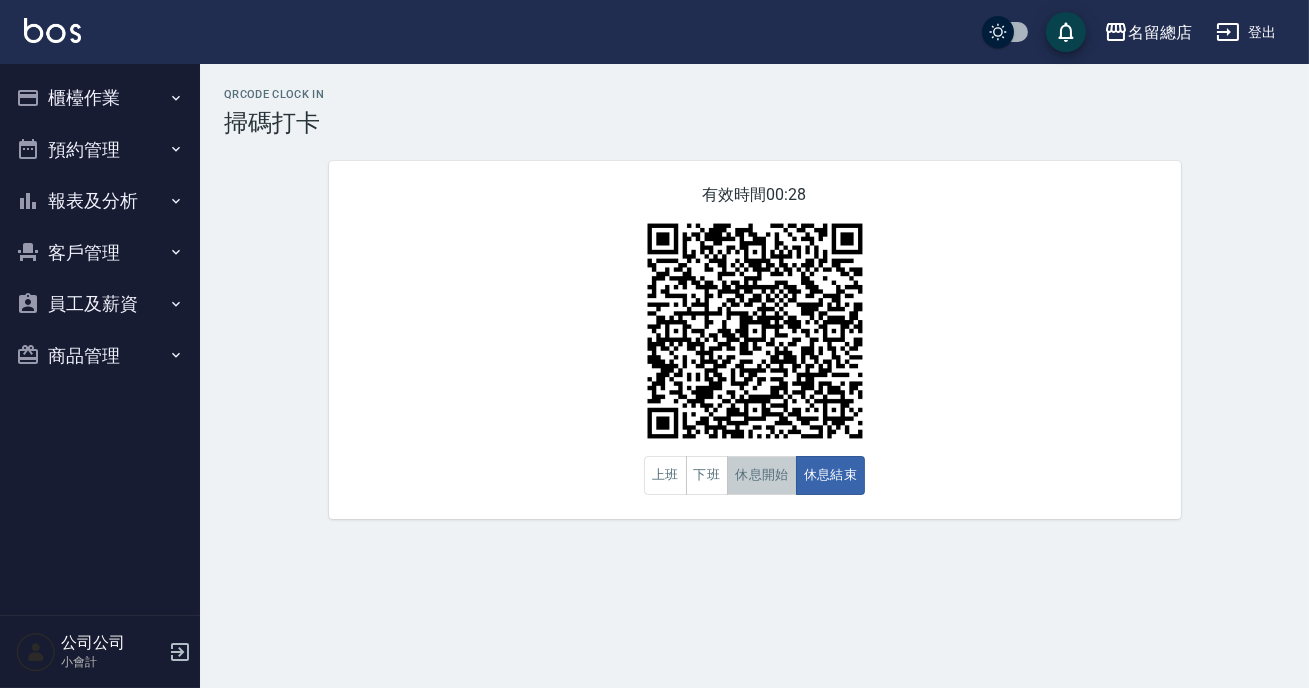 click on "休息開始" at bounding box center (762, 475) 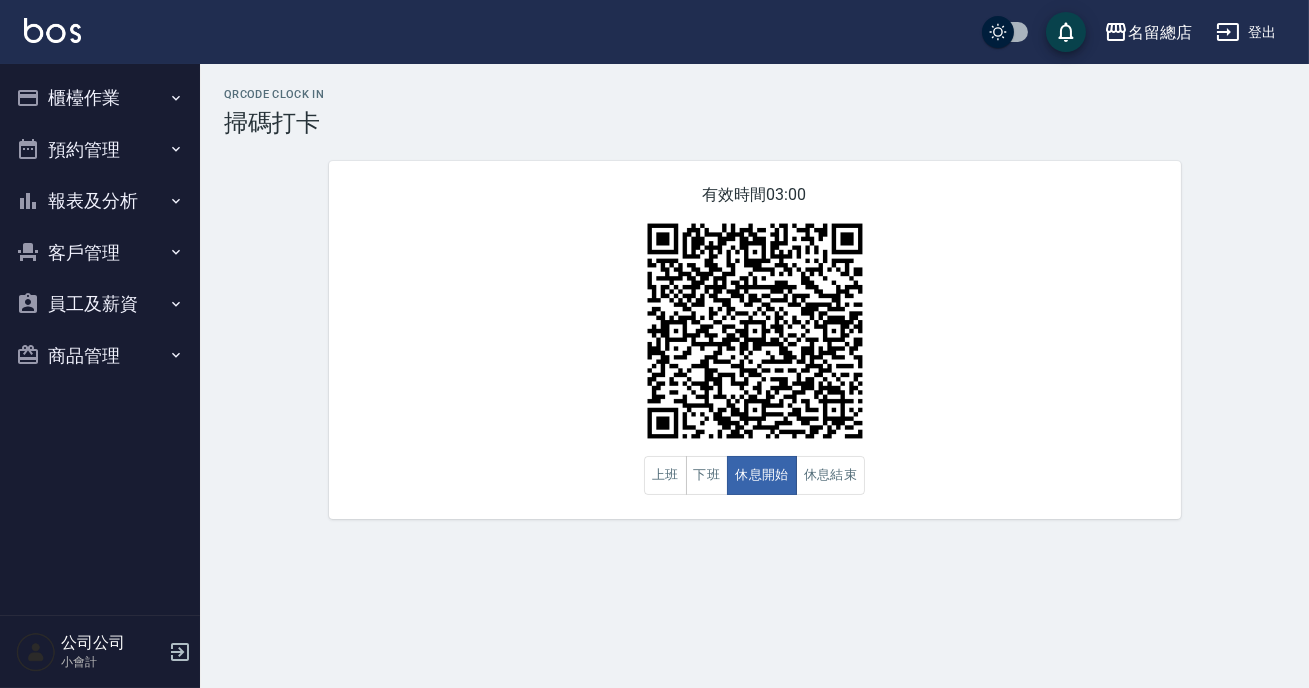 drag, startPoint x: 1039, startPoint y: 339, endPoint x: 814, endPoint y: 439, distance: 246.22145 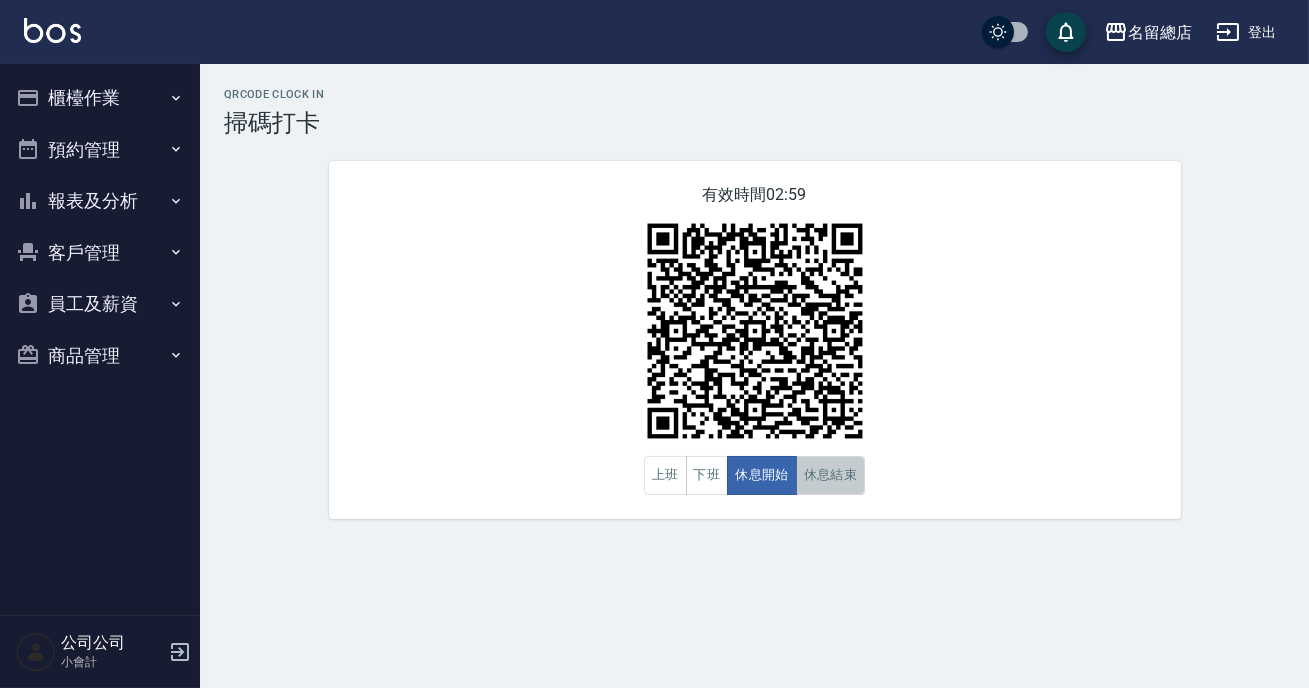 click on "休息結束" at bounding box center [831, 475] 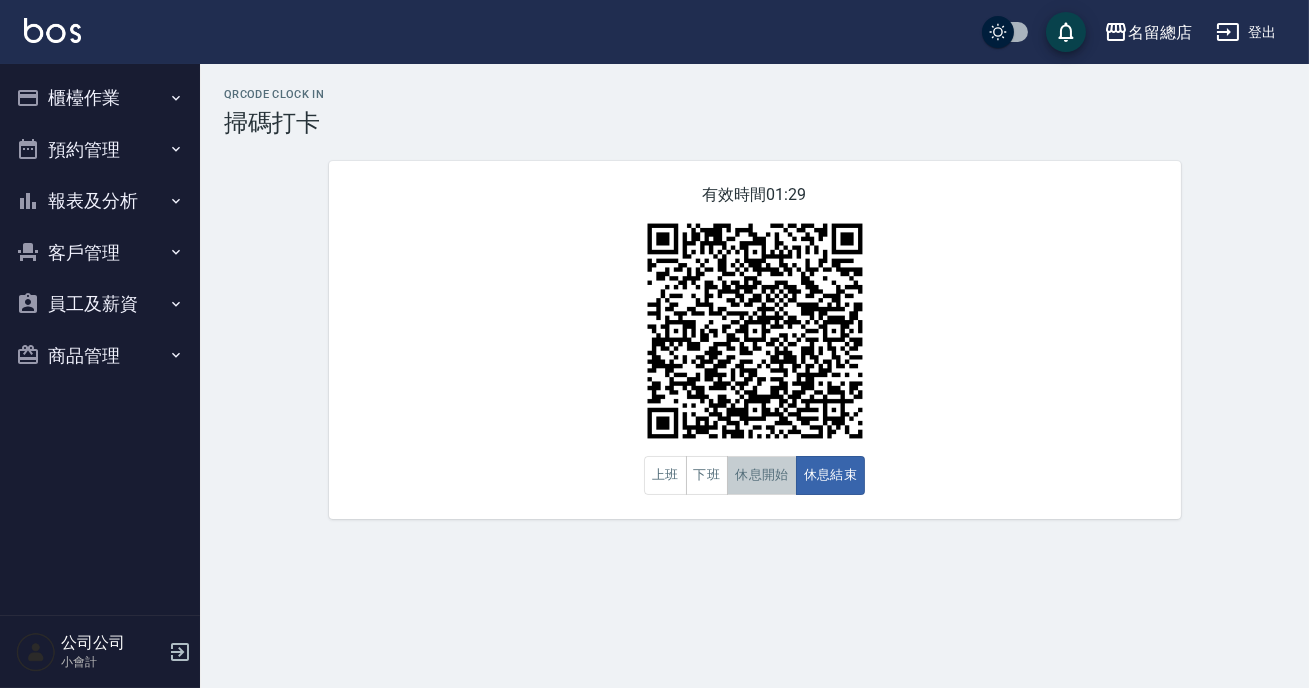 click on "休息開始" at bounding box center (762, 475) 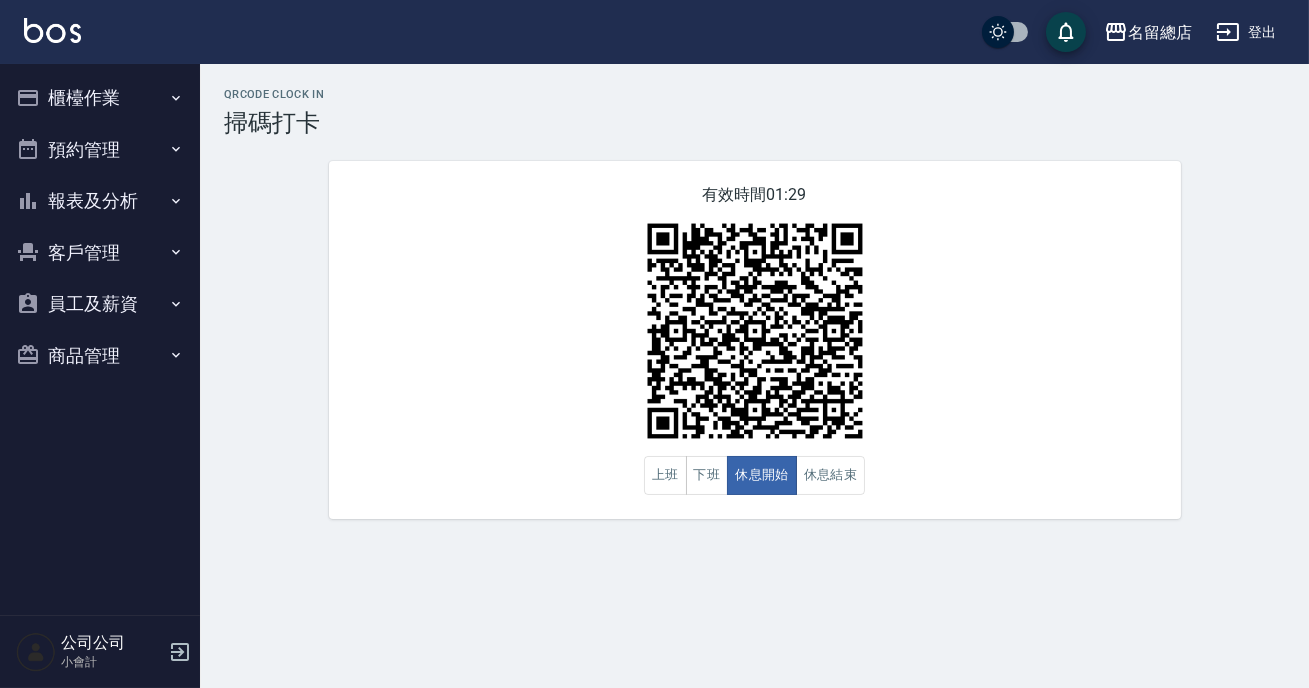 click on "有效時間 01:29 上班 下班 休息開始 休息結束" at bounding box center [755, 340] 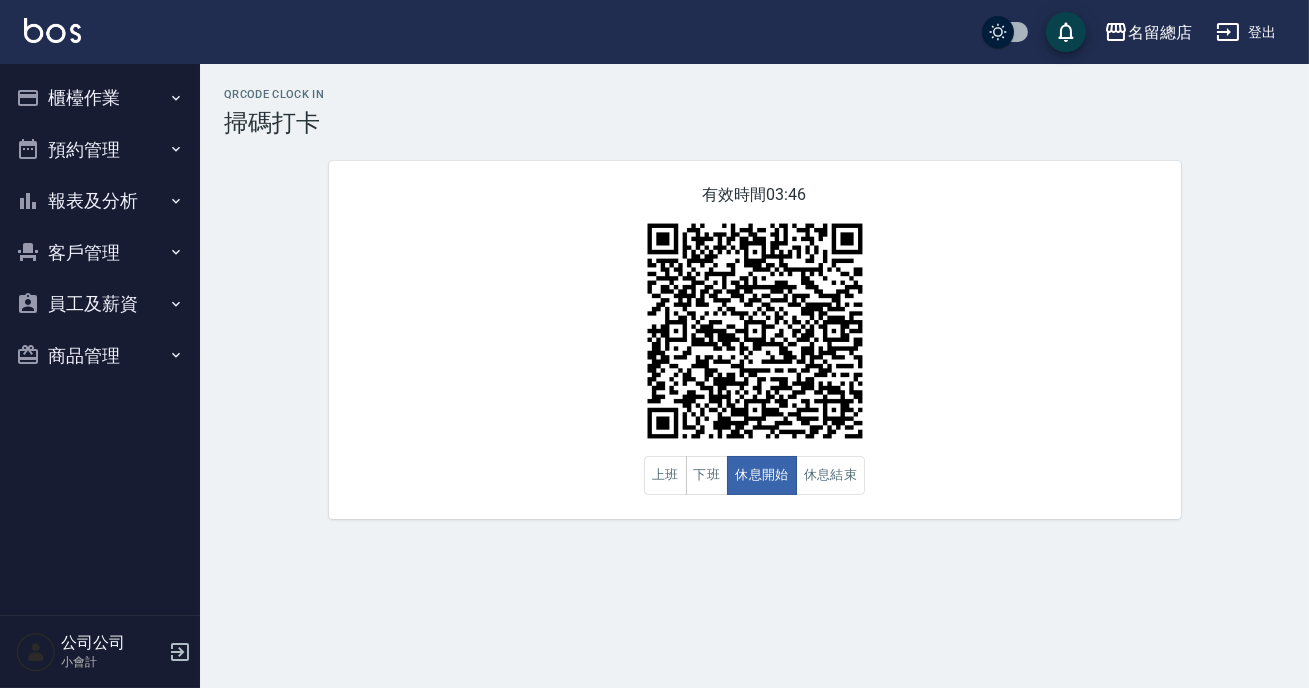 drag, startPoint x: 929, startPoint y: 456, endPoint x: 866, endPoint y: 465, distance: 63.63961 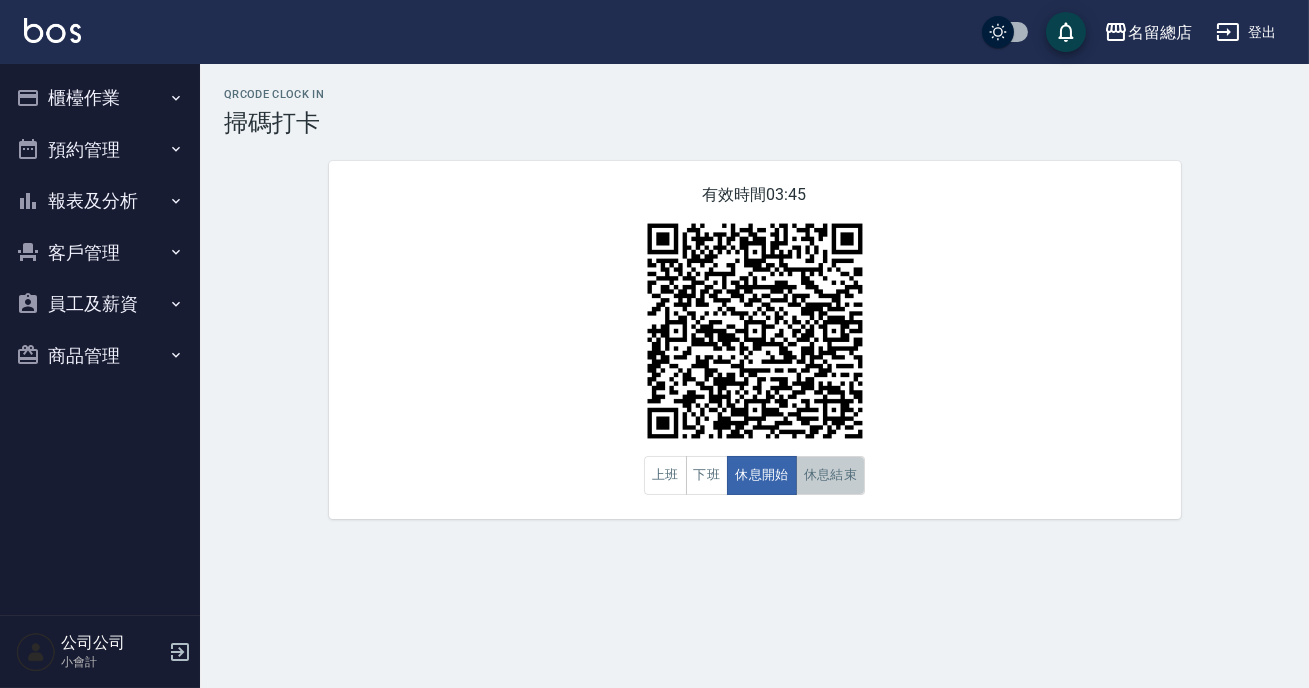 click on "休息結束" at bounding box center (831, 475) 